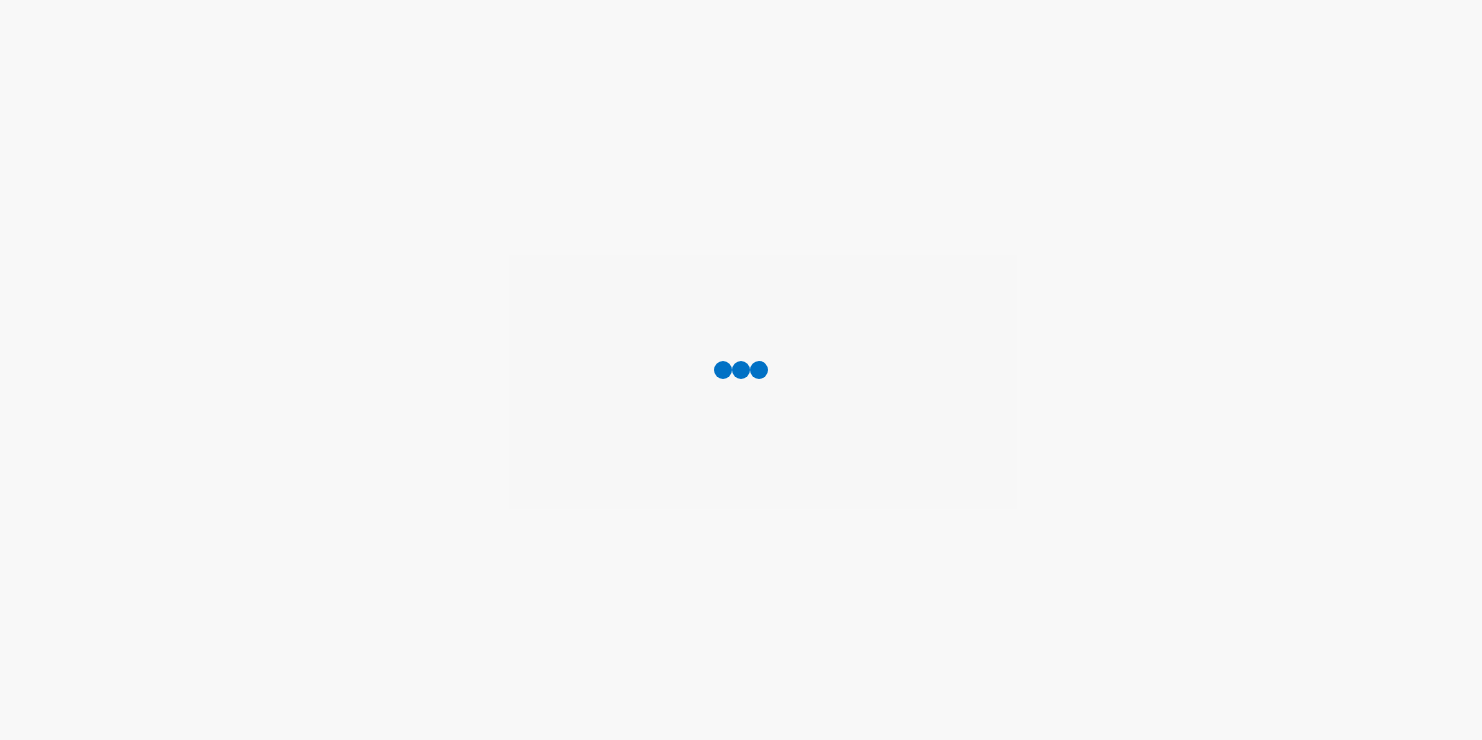 scroll, scrollTop: 0, scrollLeft: 0, axis: both 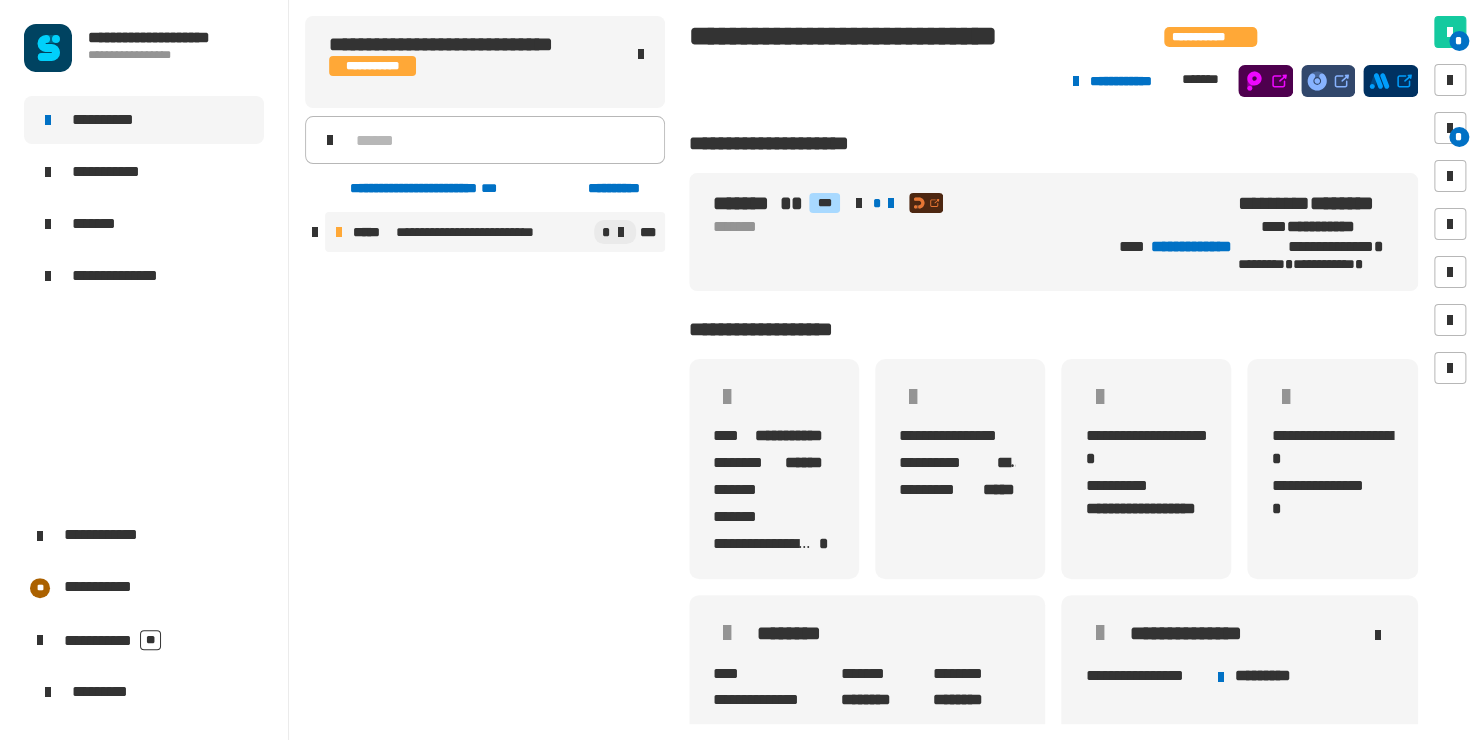 click on "**********" at bounding box center [495, 232] 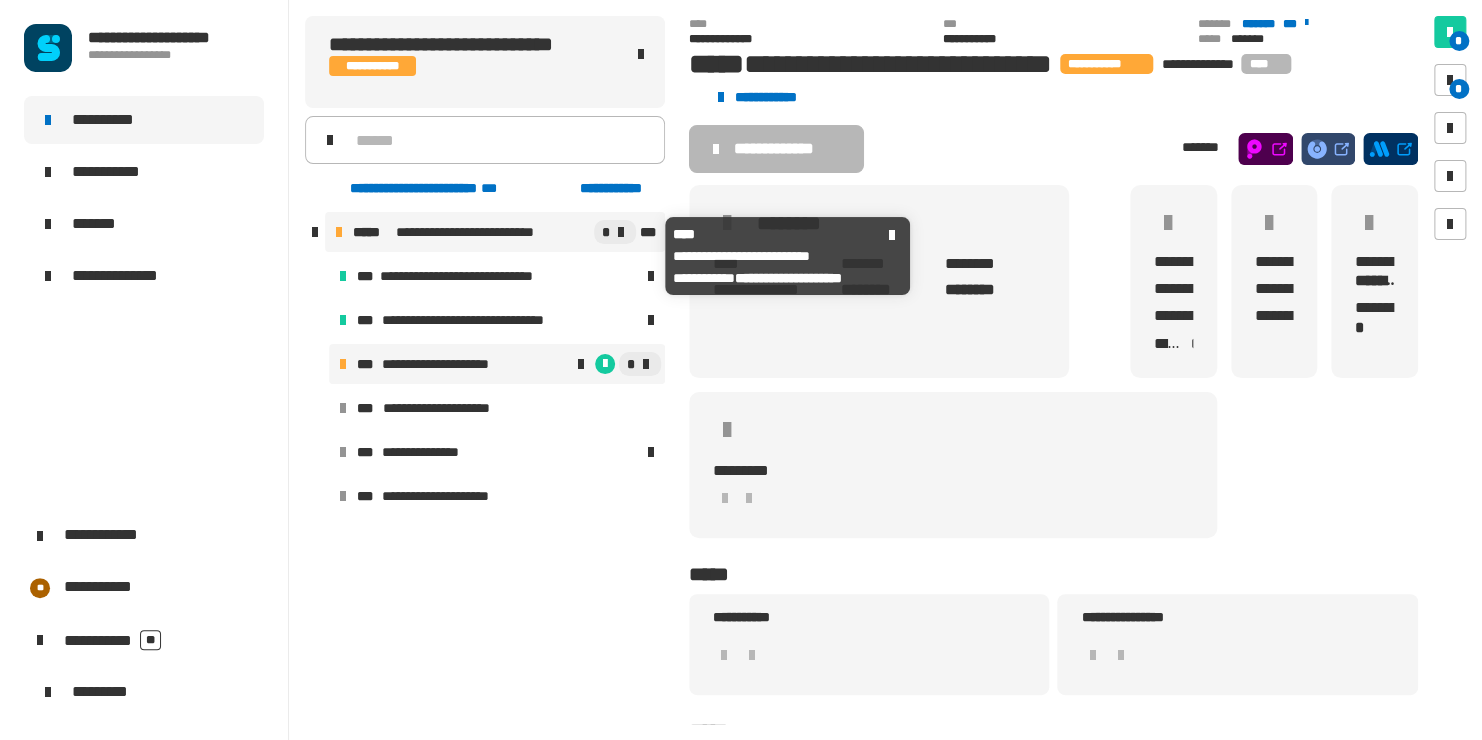 click on "**********" at bounding box center (497, 364) 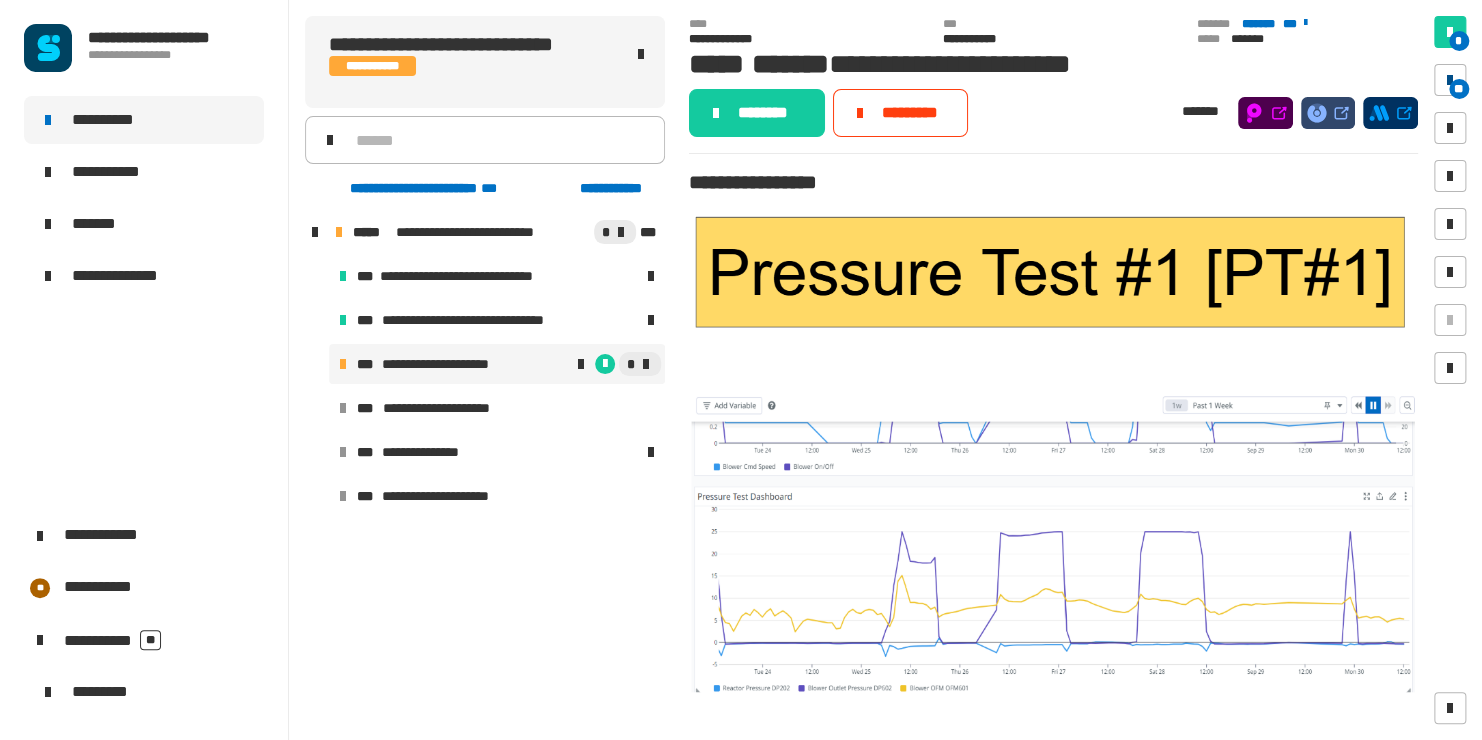 click at bounding box center [1450, 80] 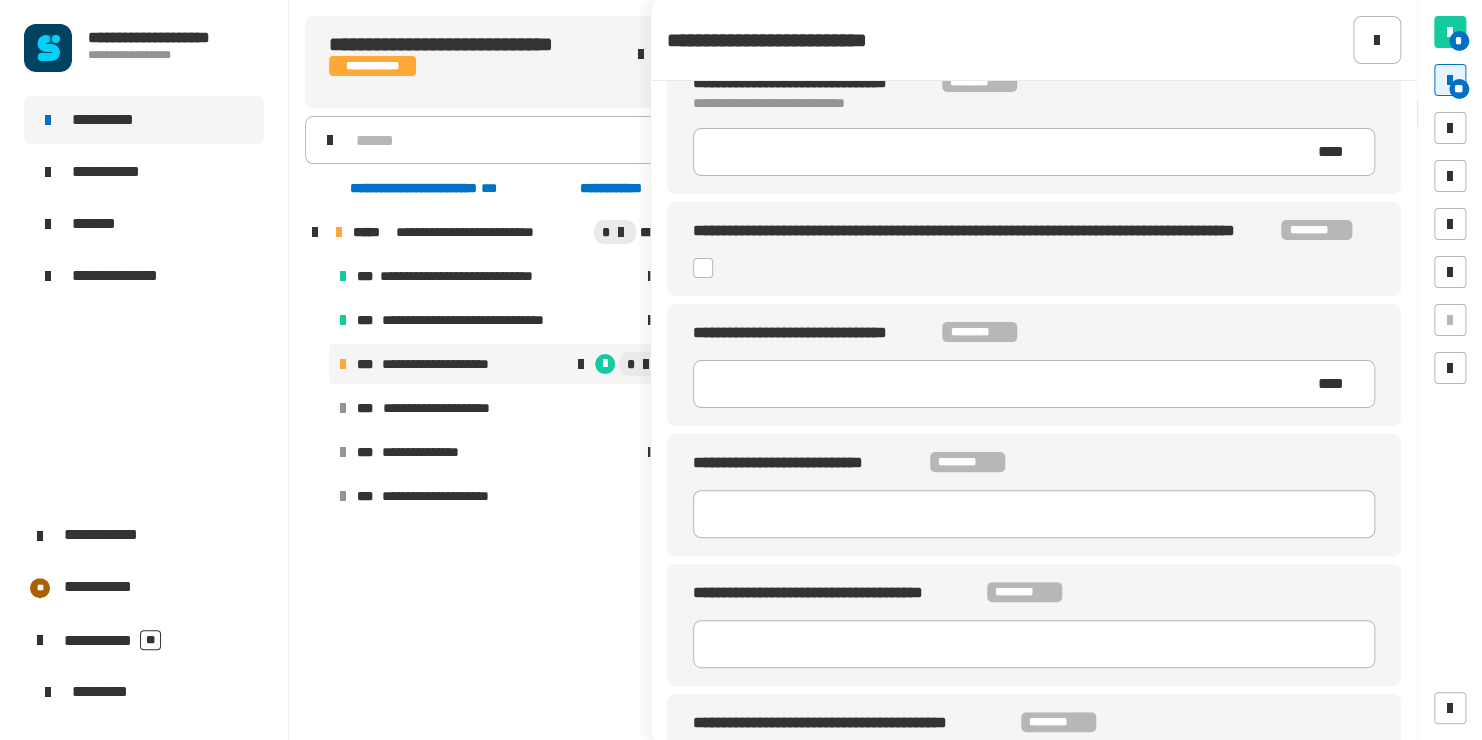 scroll, scrollTop: 1180, scrollLeft: 0, axis: vertical 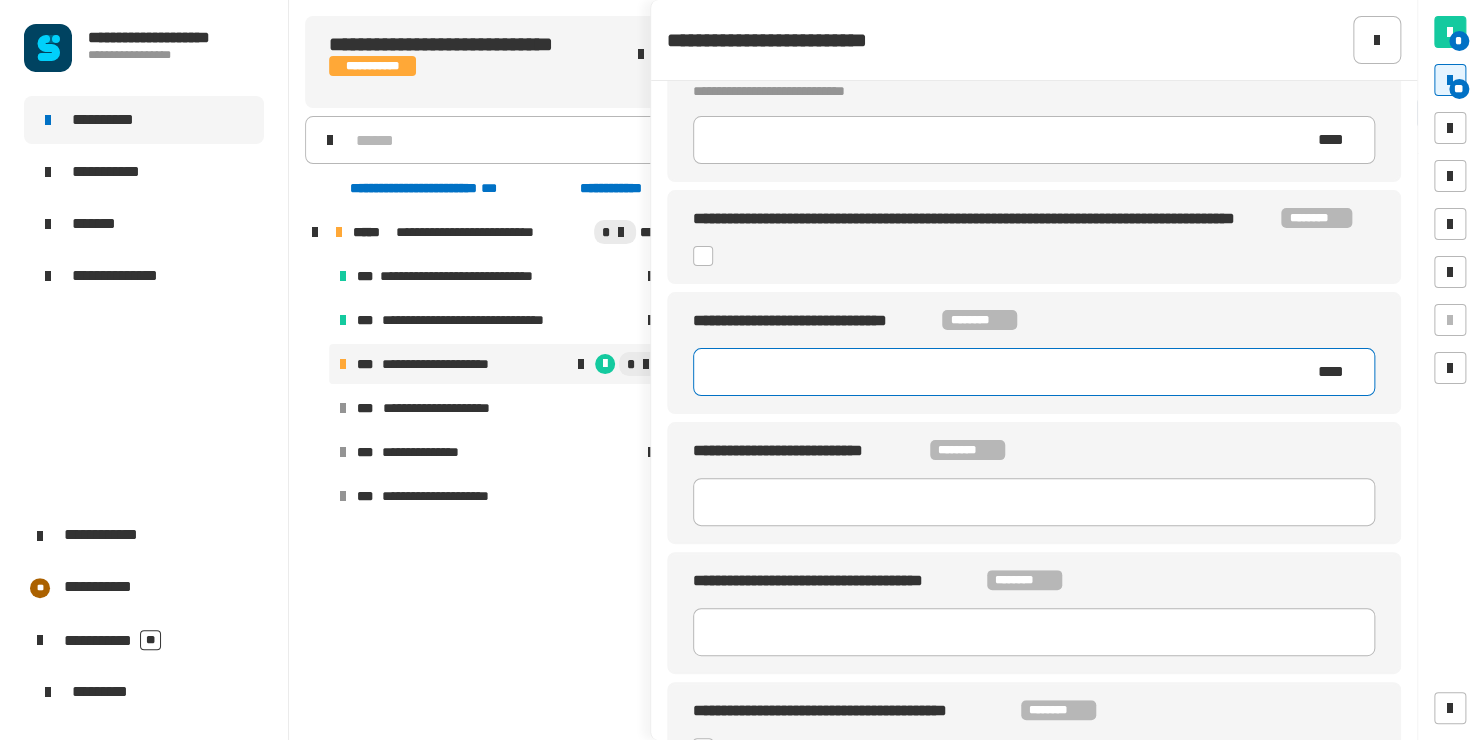 click 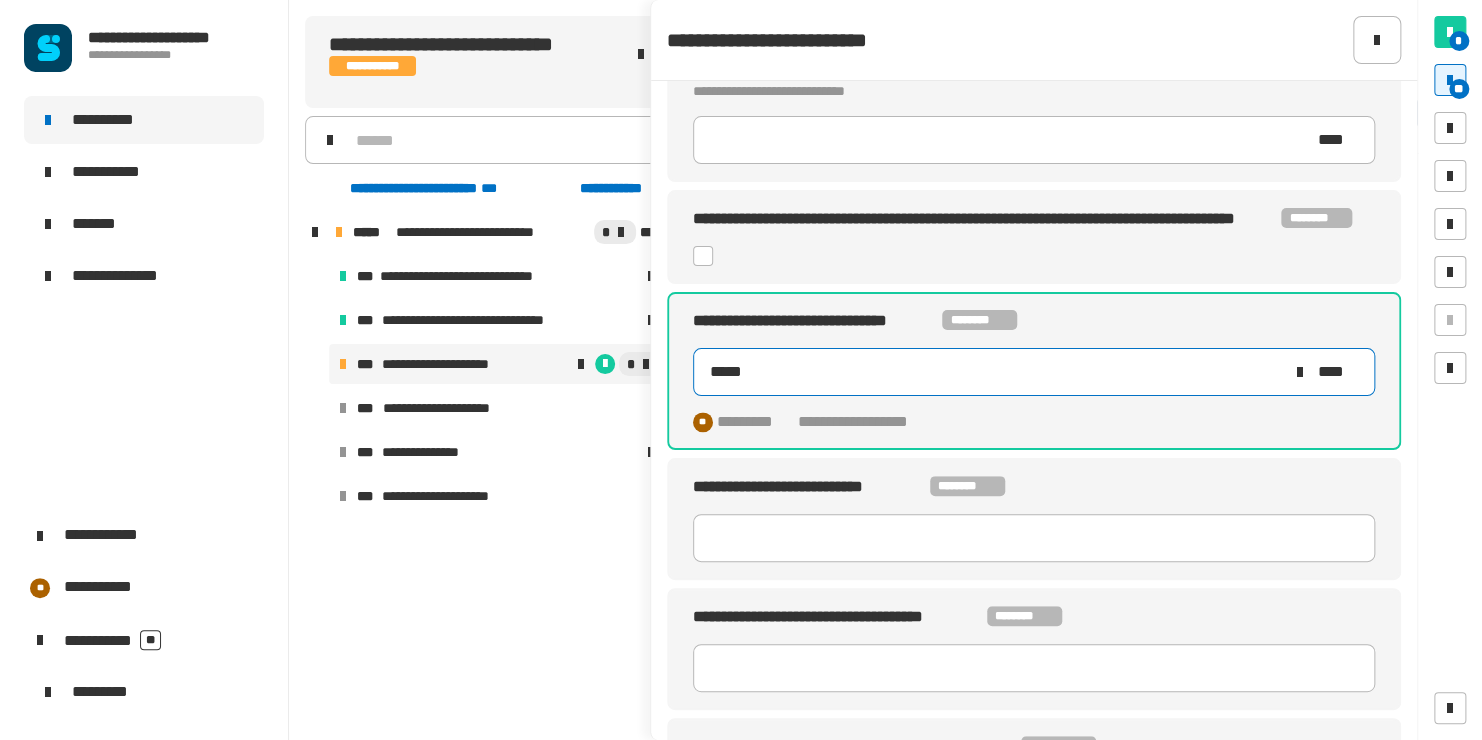 type on "*****" 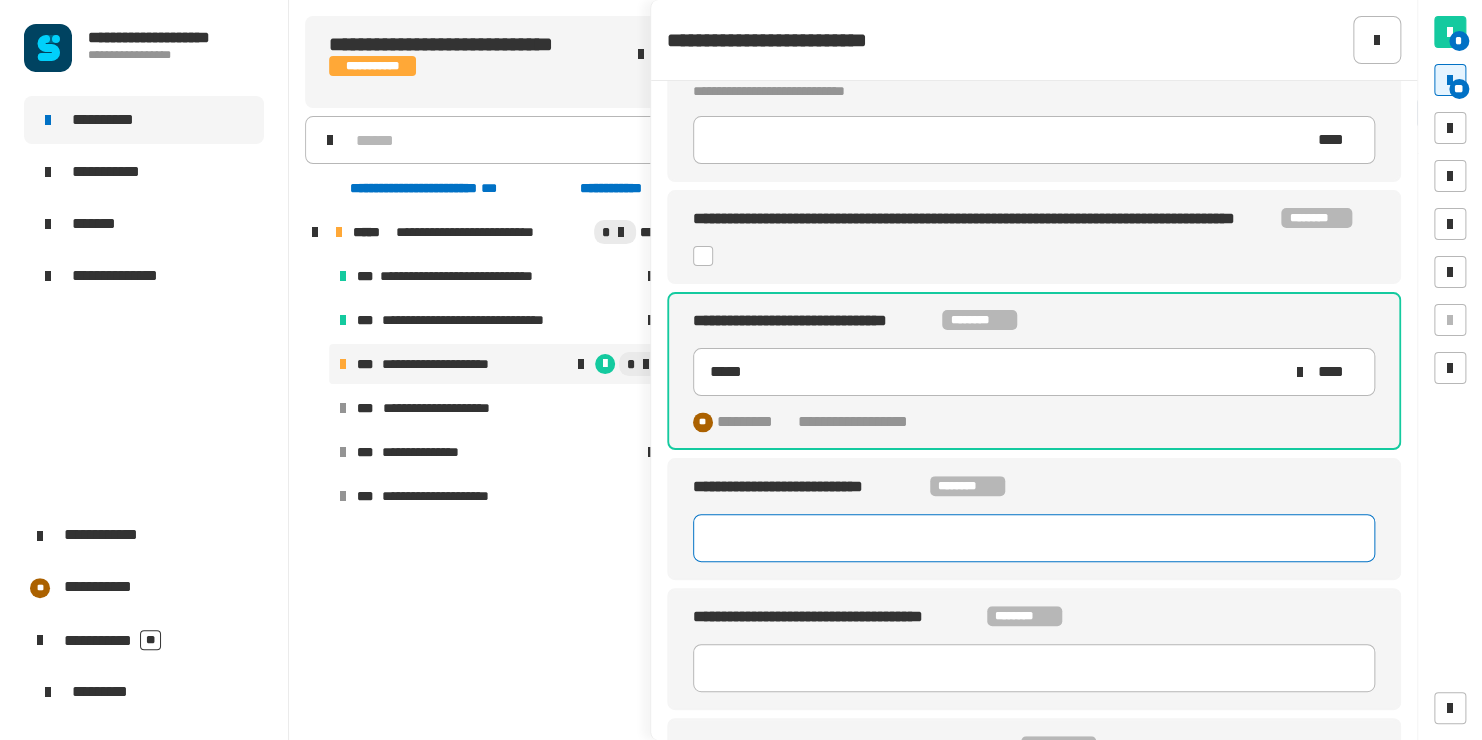 click 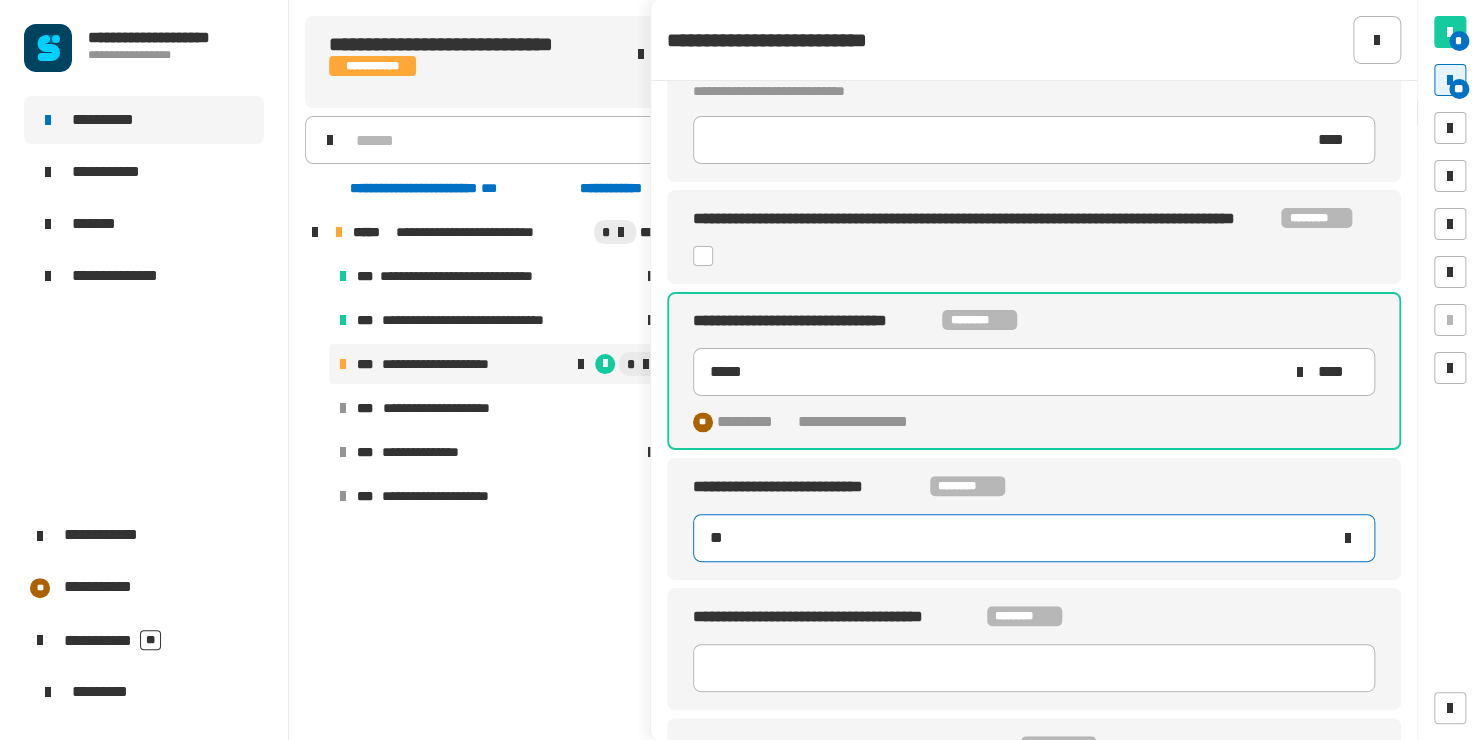 type on "****" 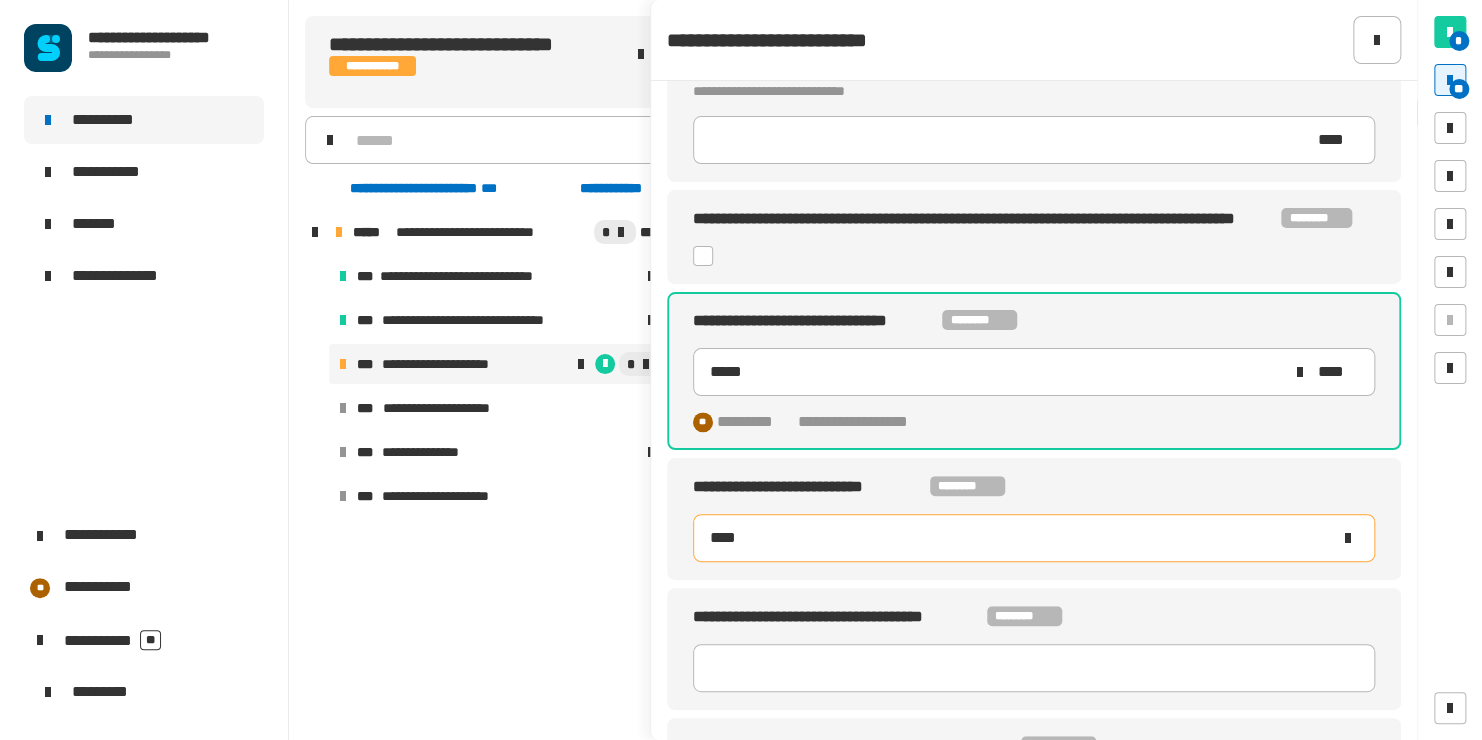 type on "*****" 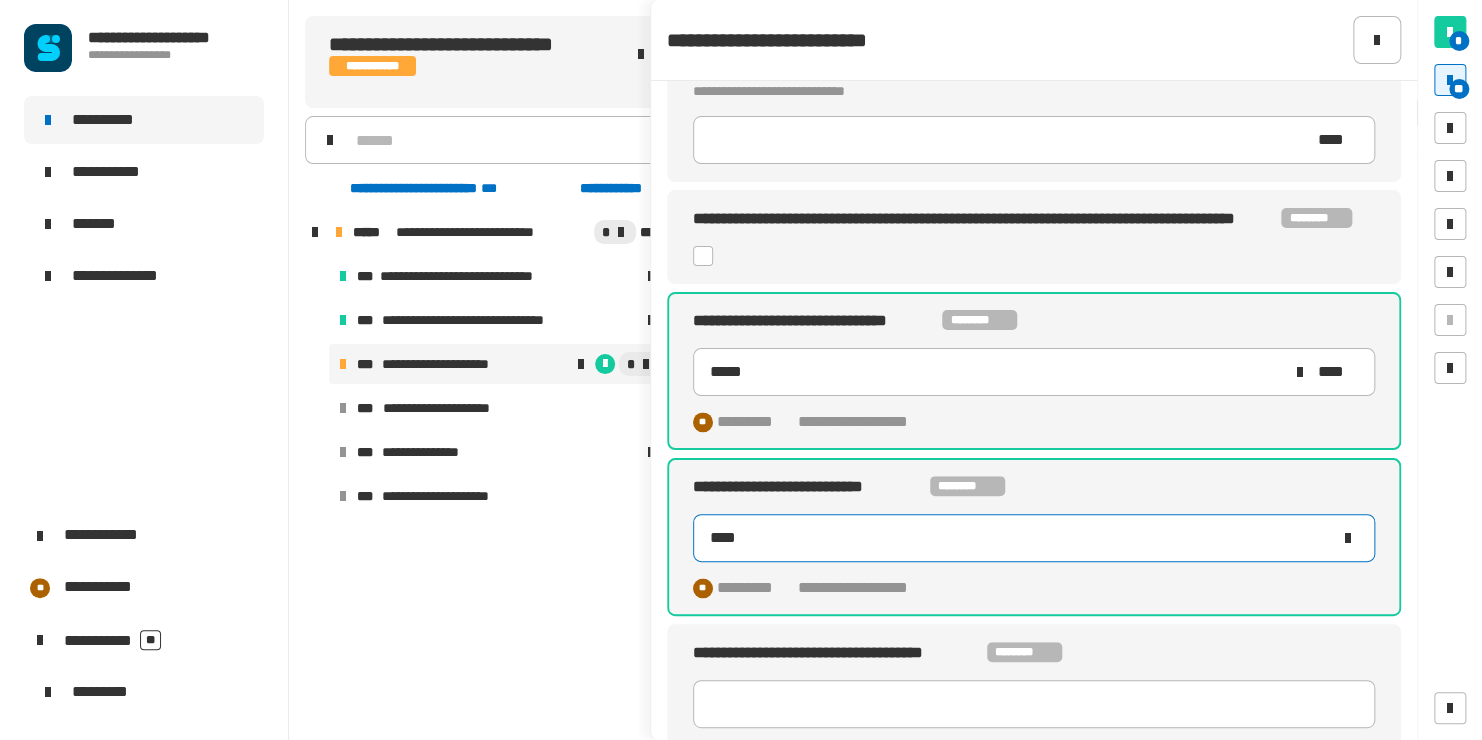 type on "*****" 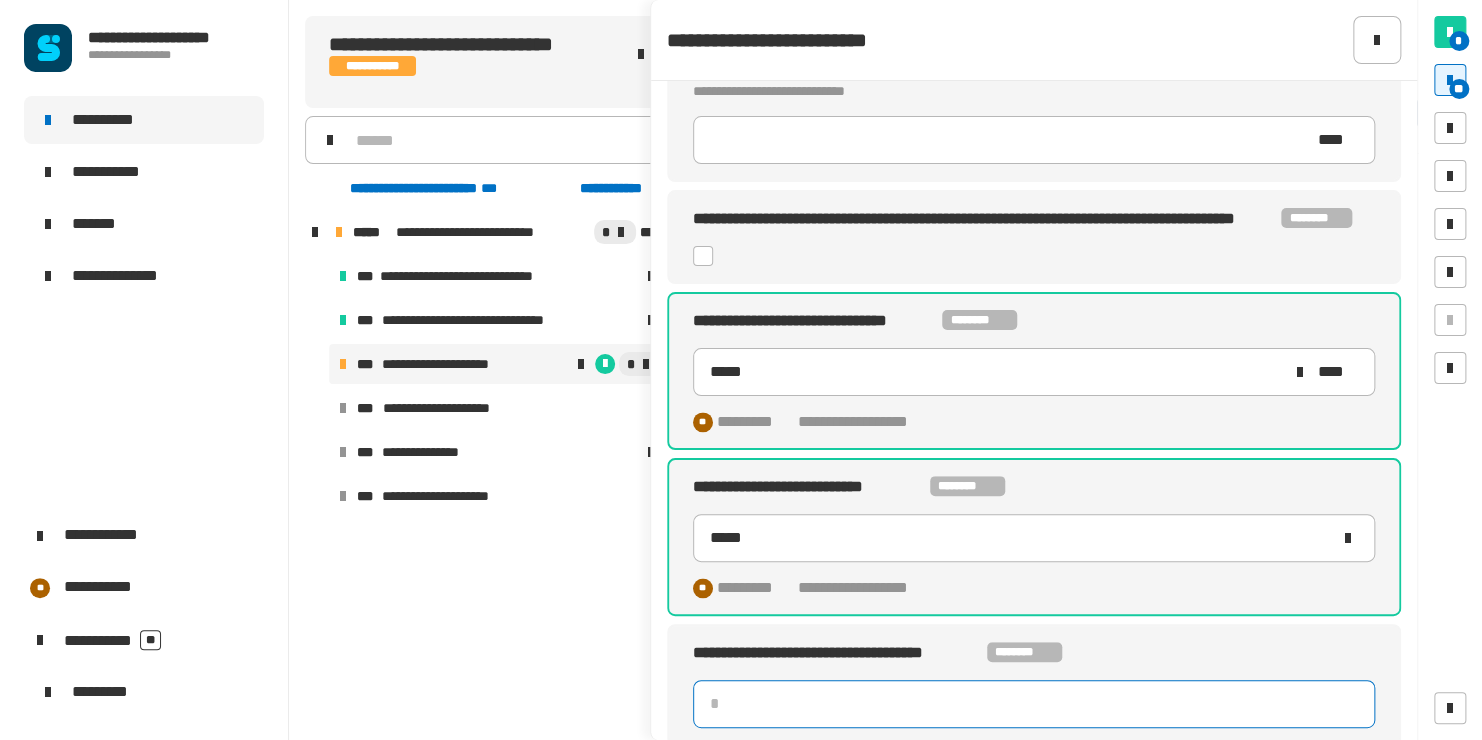 click 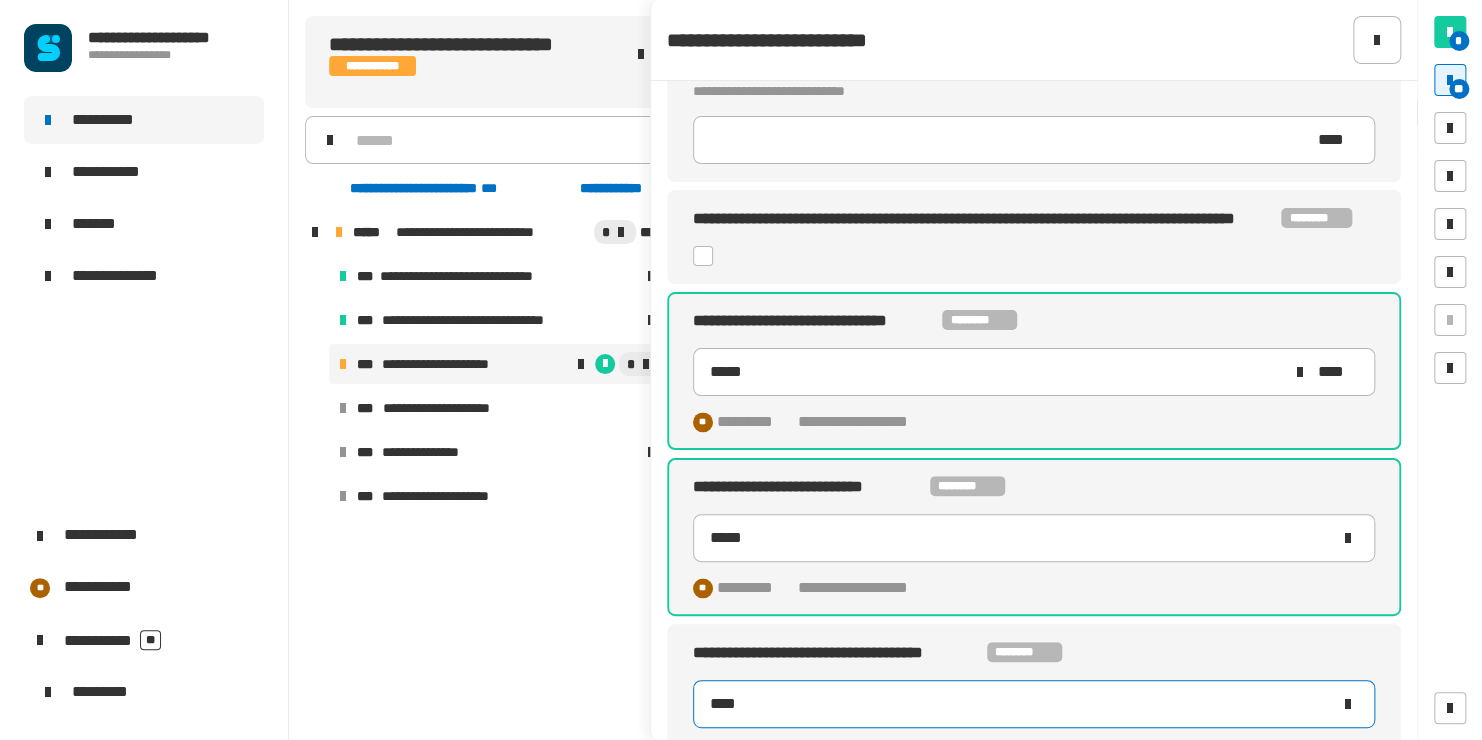 type on "*****" 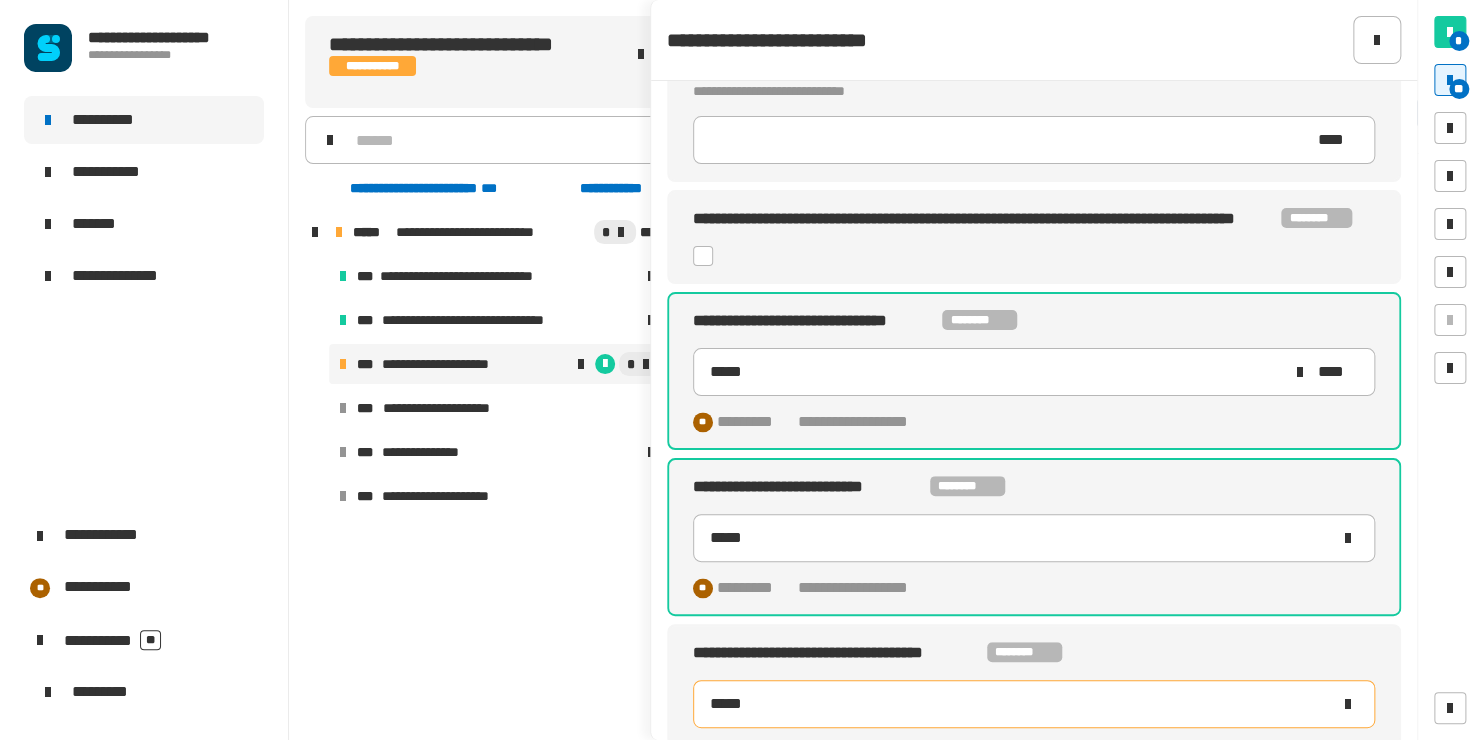type on "*****" 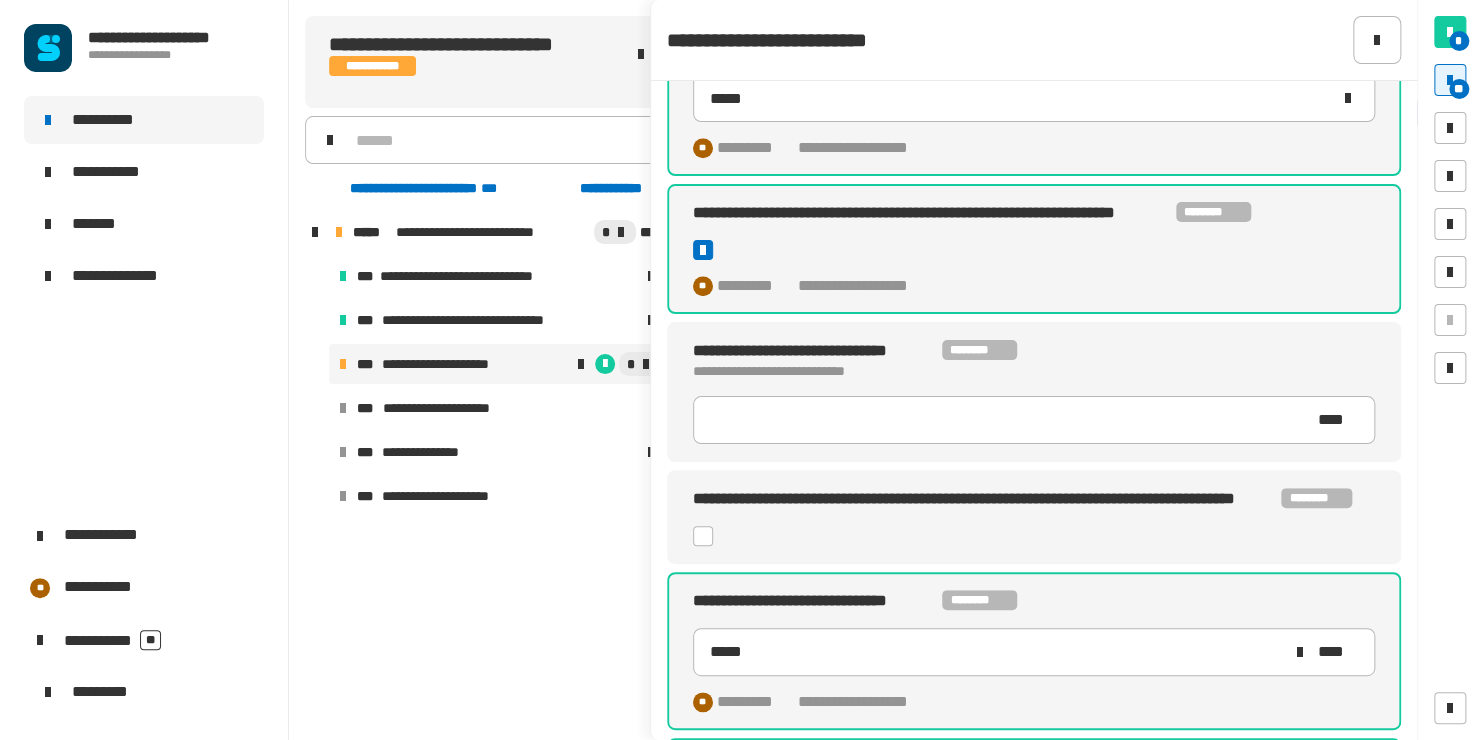 scroll, scrollTop: 898, scrollLeft: 0, axis: vertical 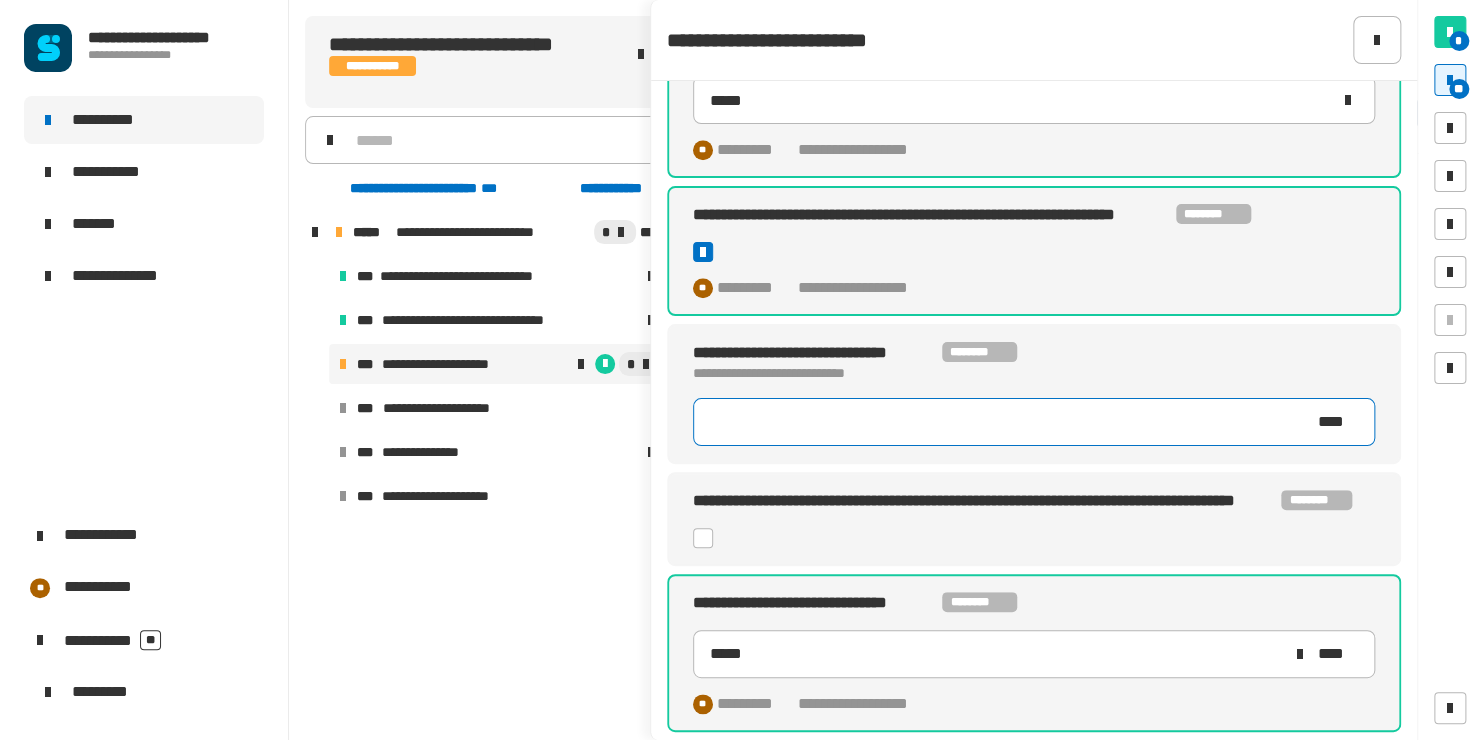 click 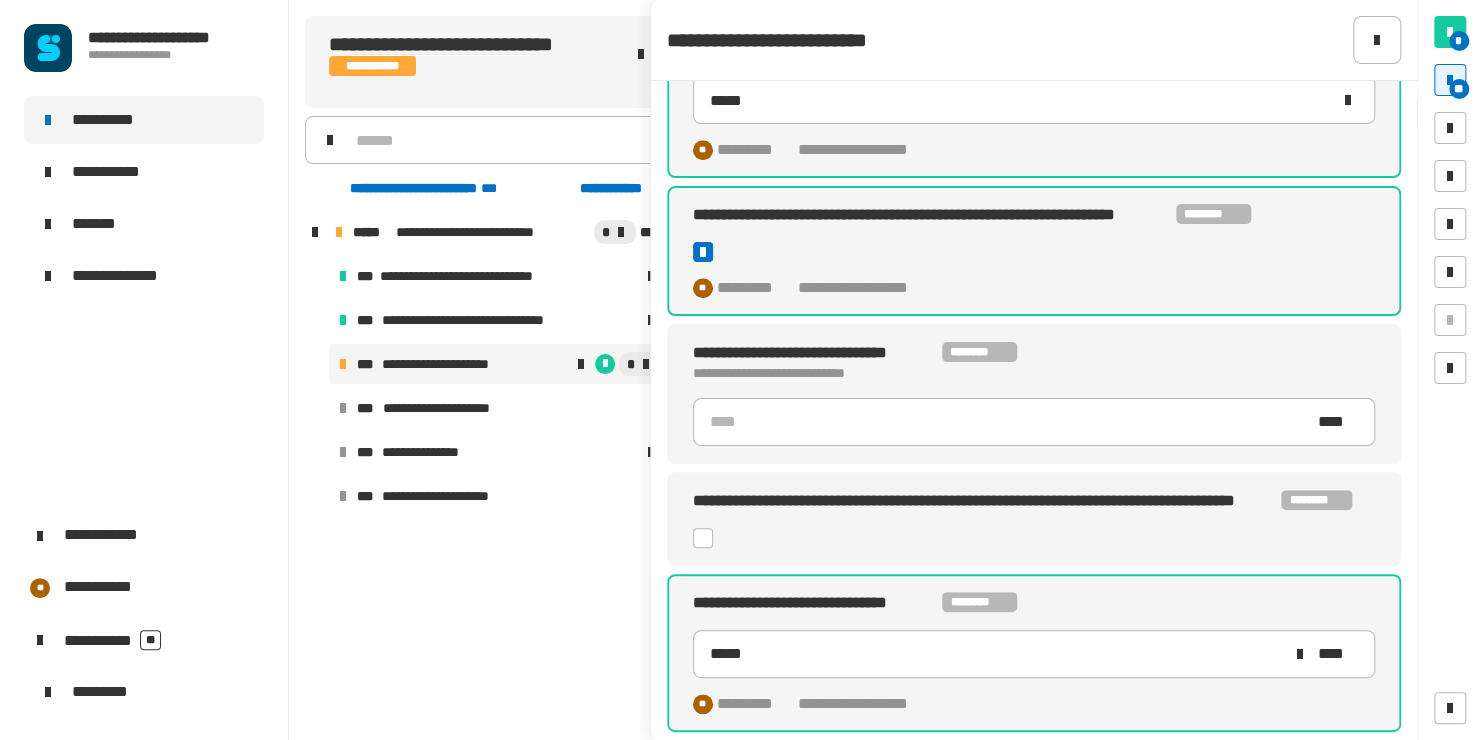 click 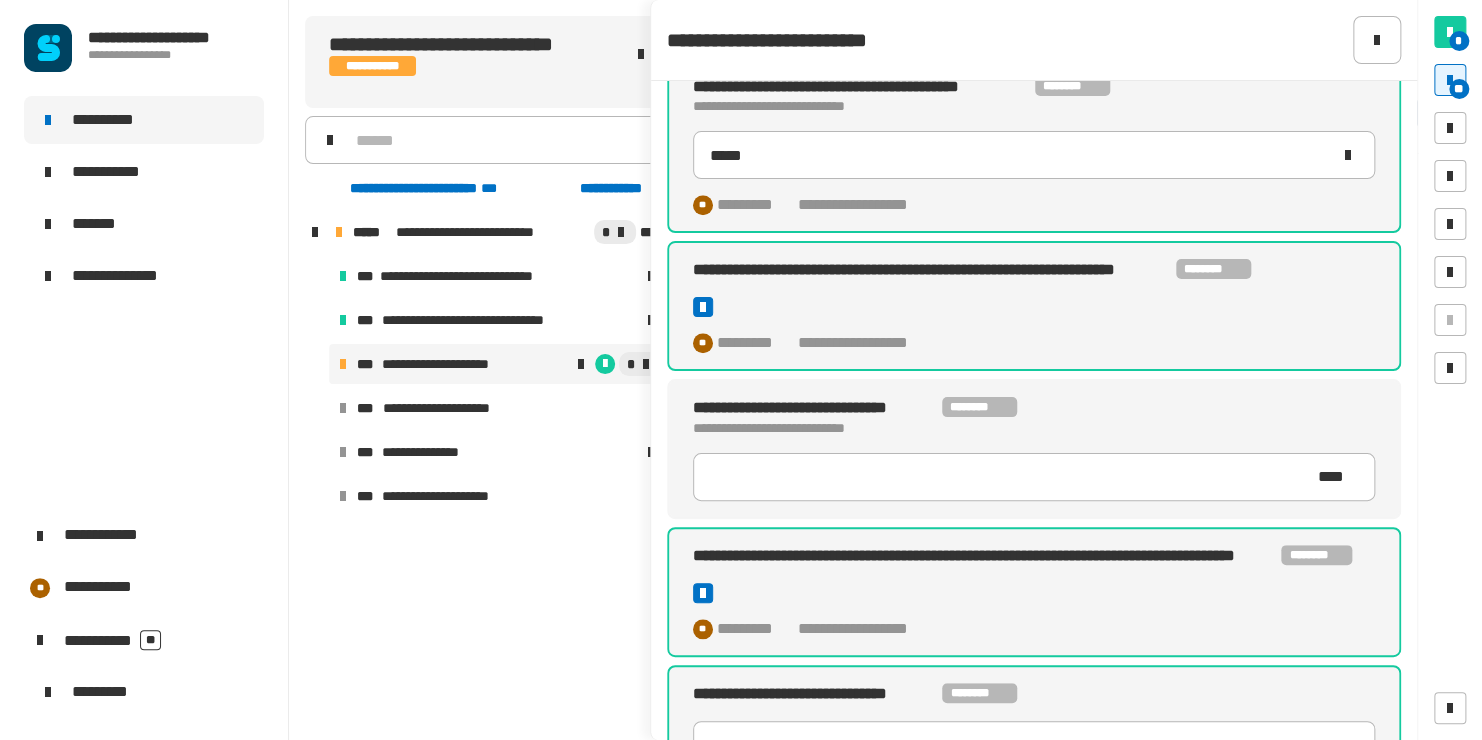 scroll, scrollTop: 835, scrollLeft: 0, axis: vertical 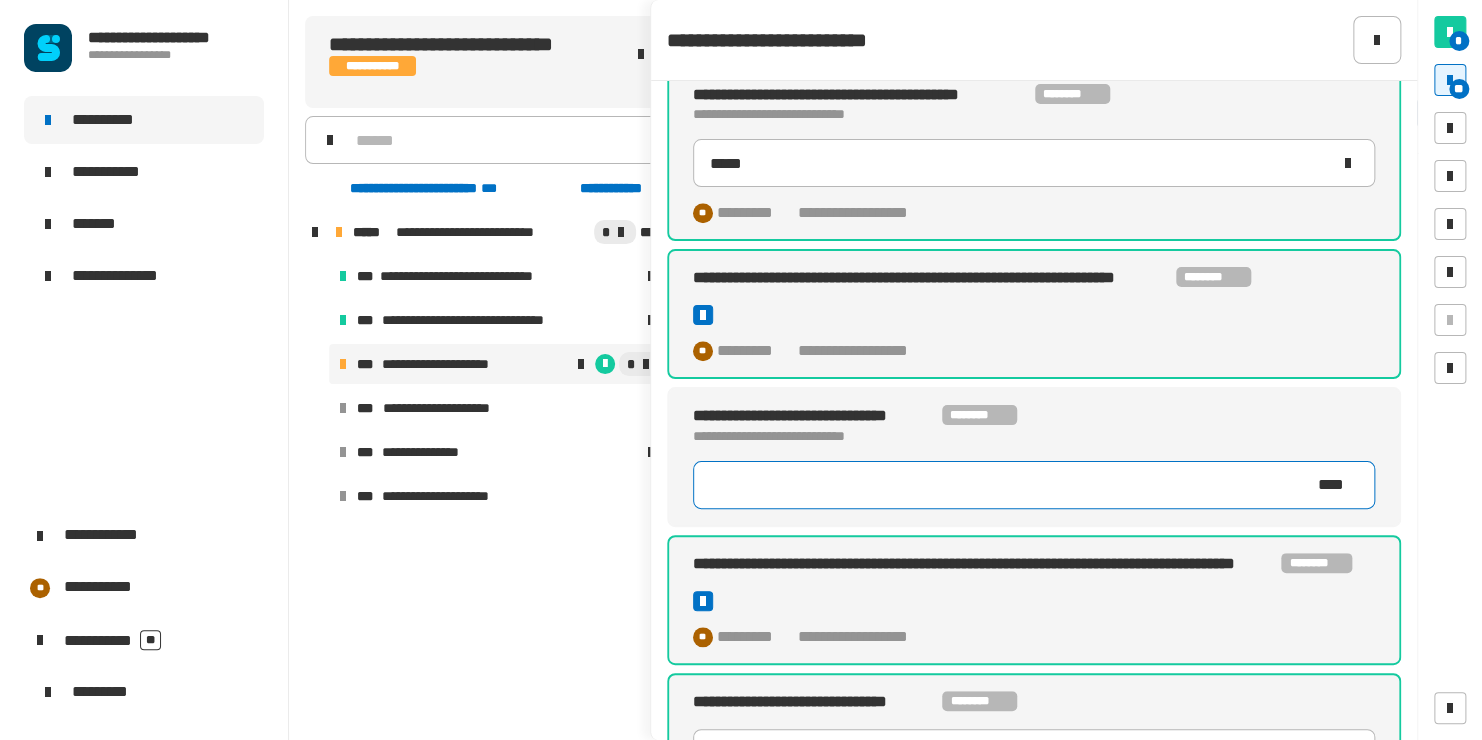 click 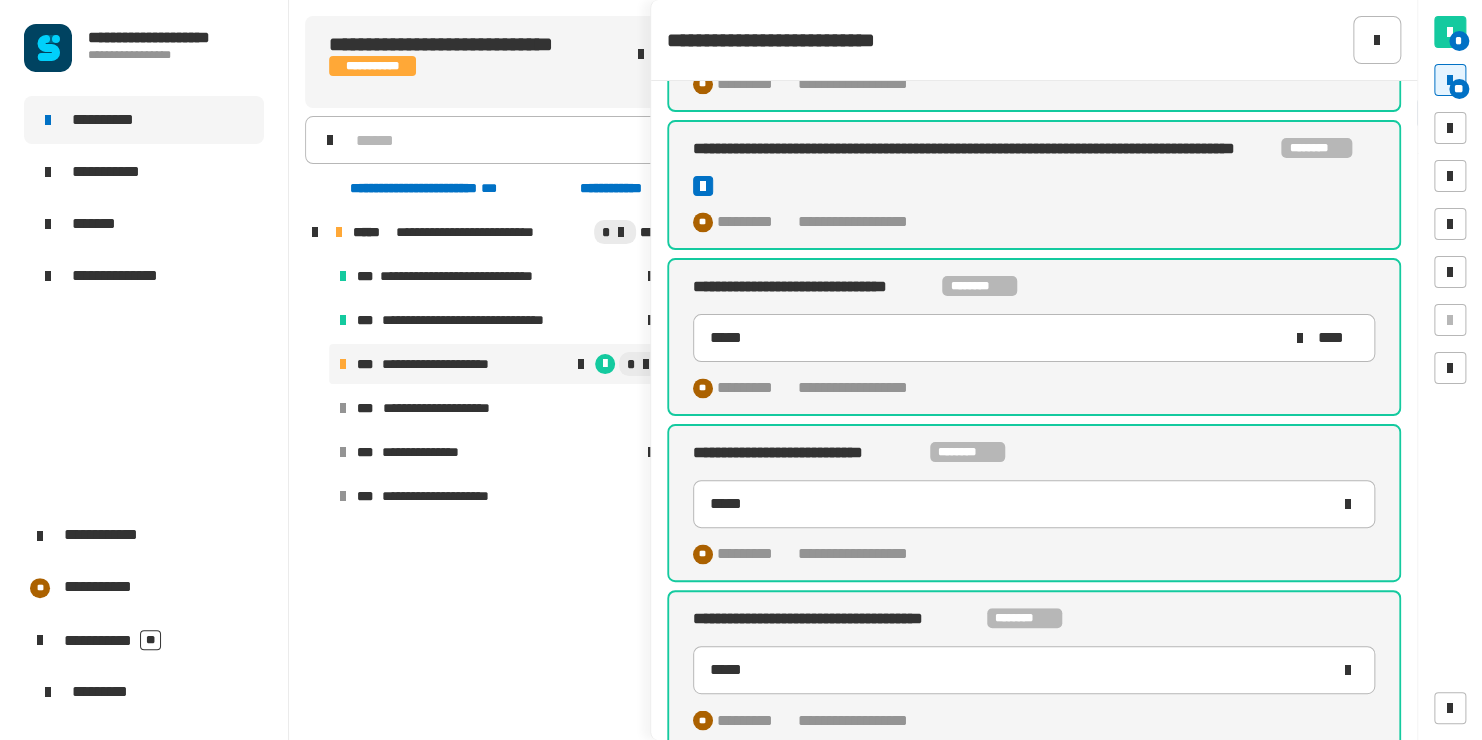 scroll, scrollTop: 1384, scrollLeft: 0, axis: vertical 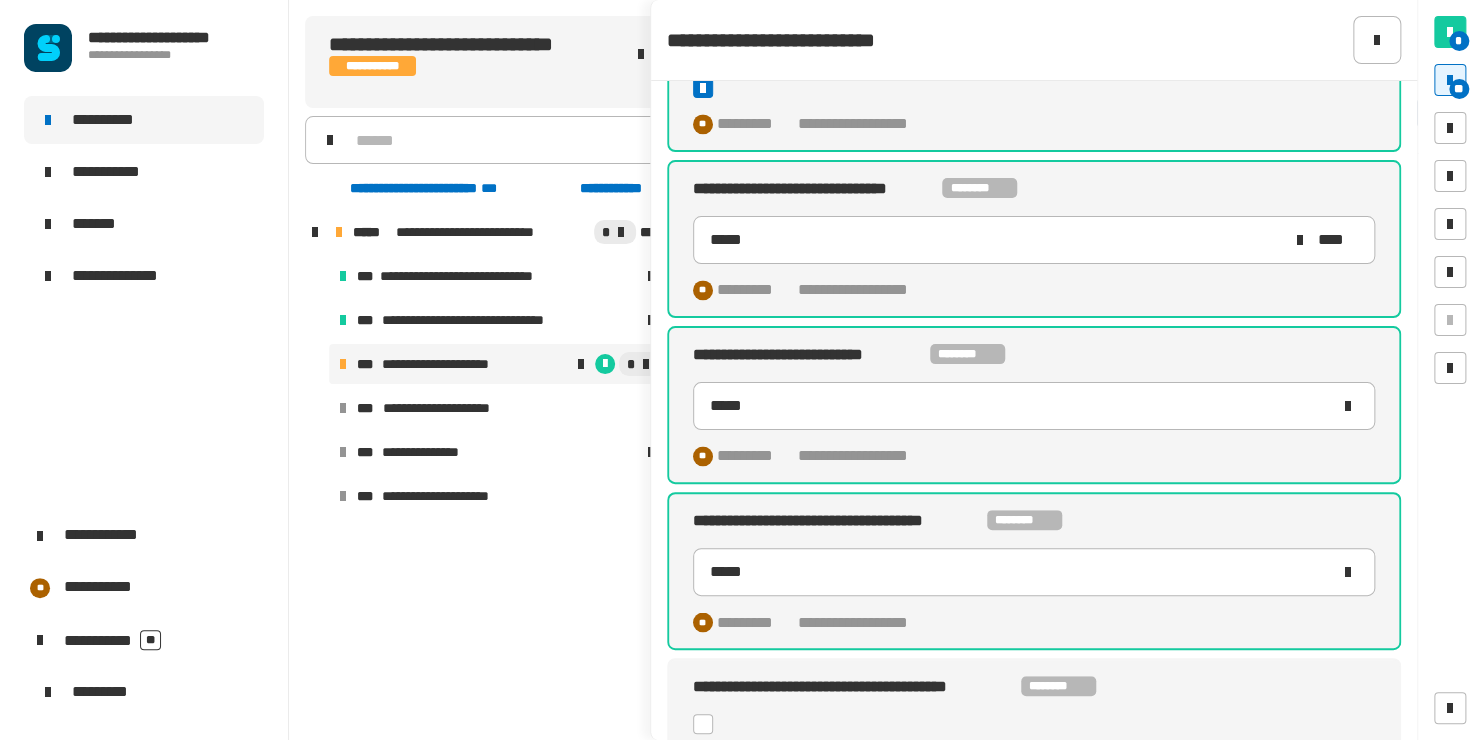 click 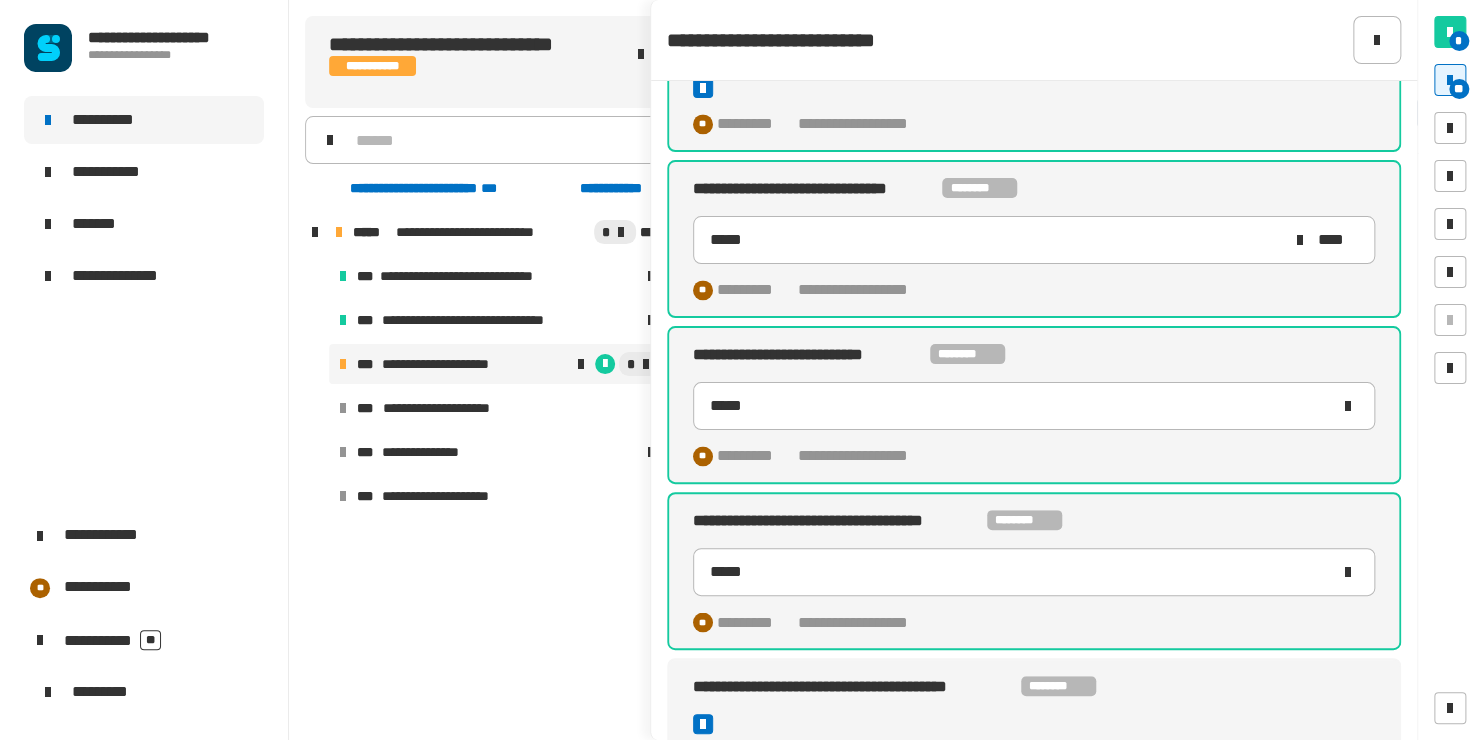 type on "*****" 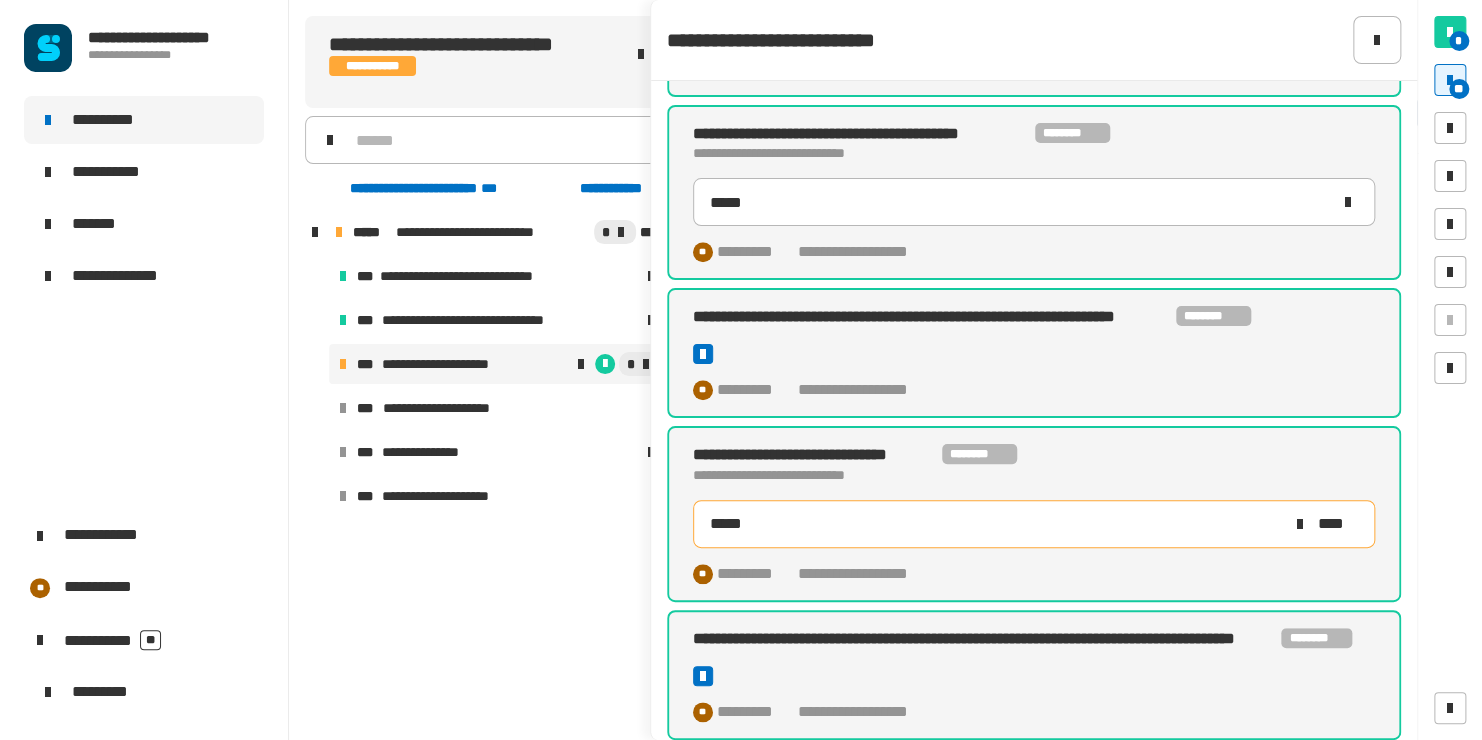 scroll, scrollTop: 797, scrollLeft: 0, axis: vertical 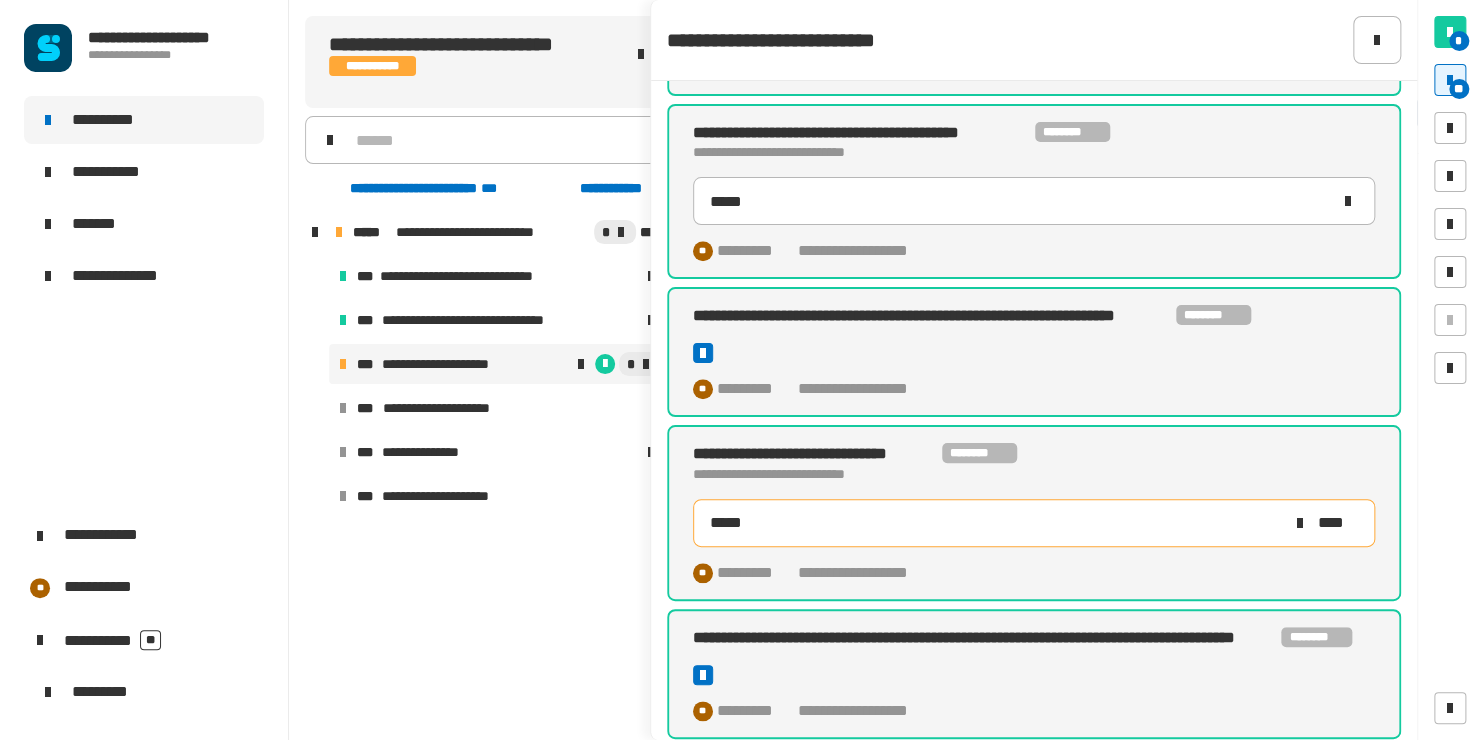 click 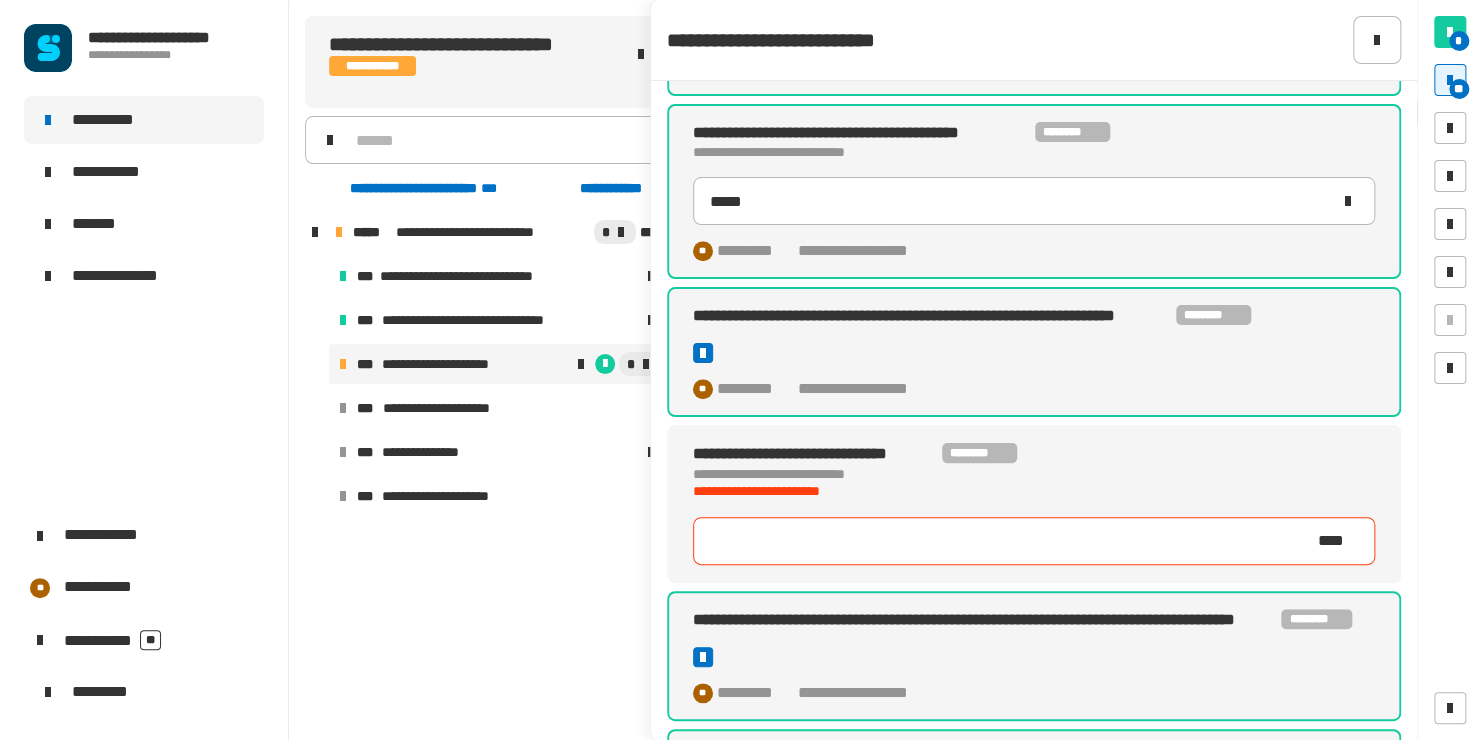 click 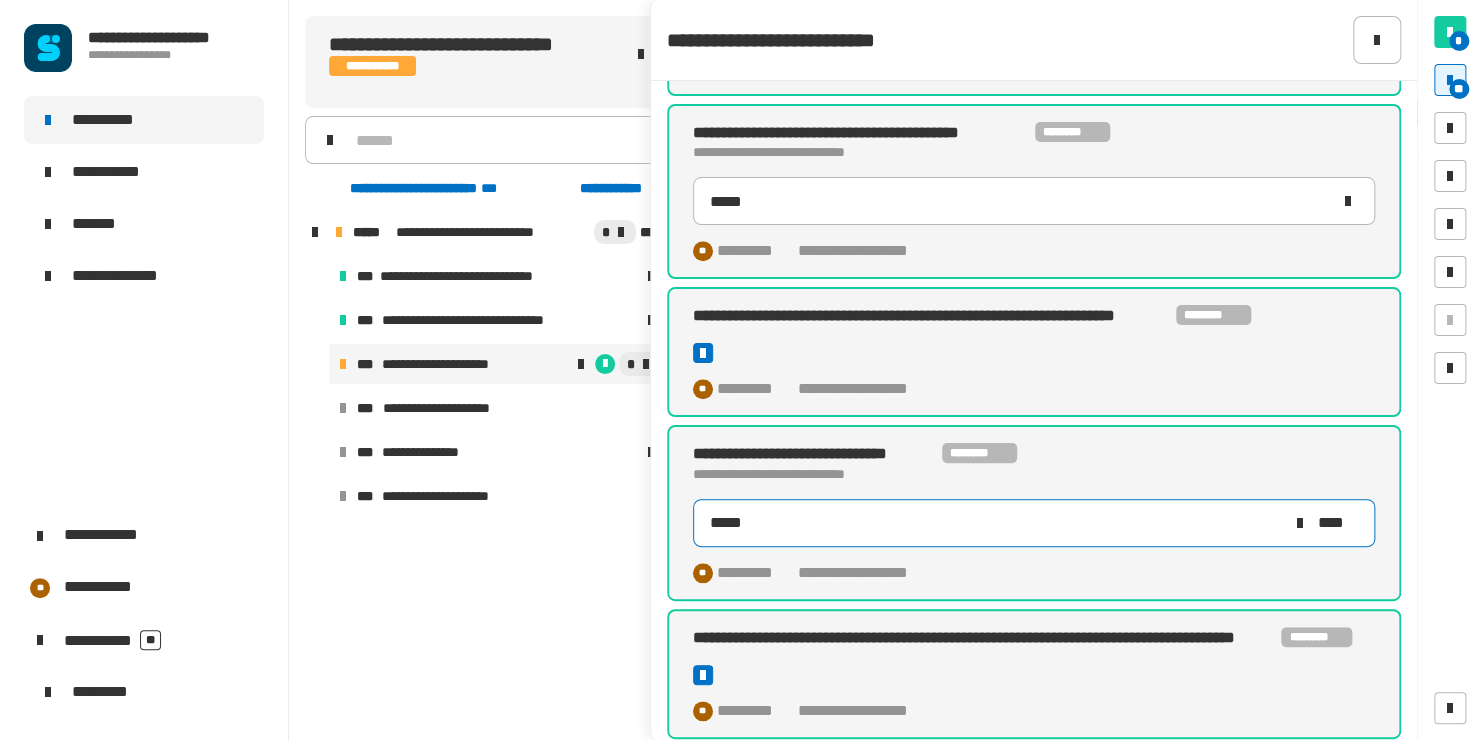 type on "*****" 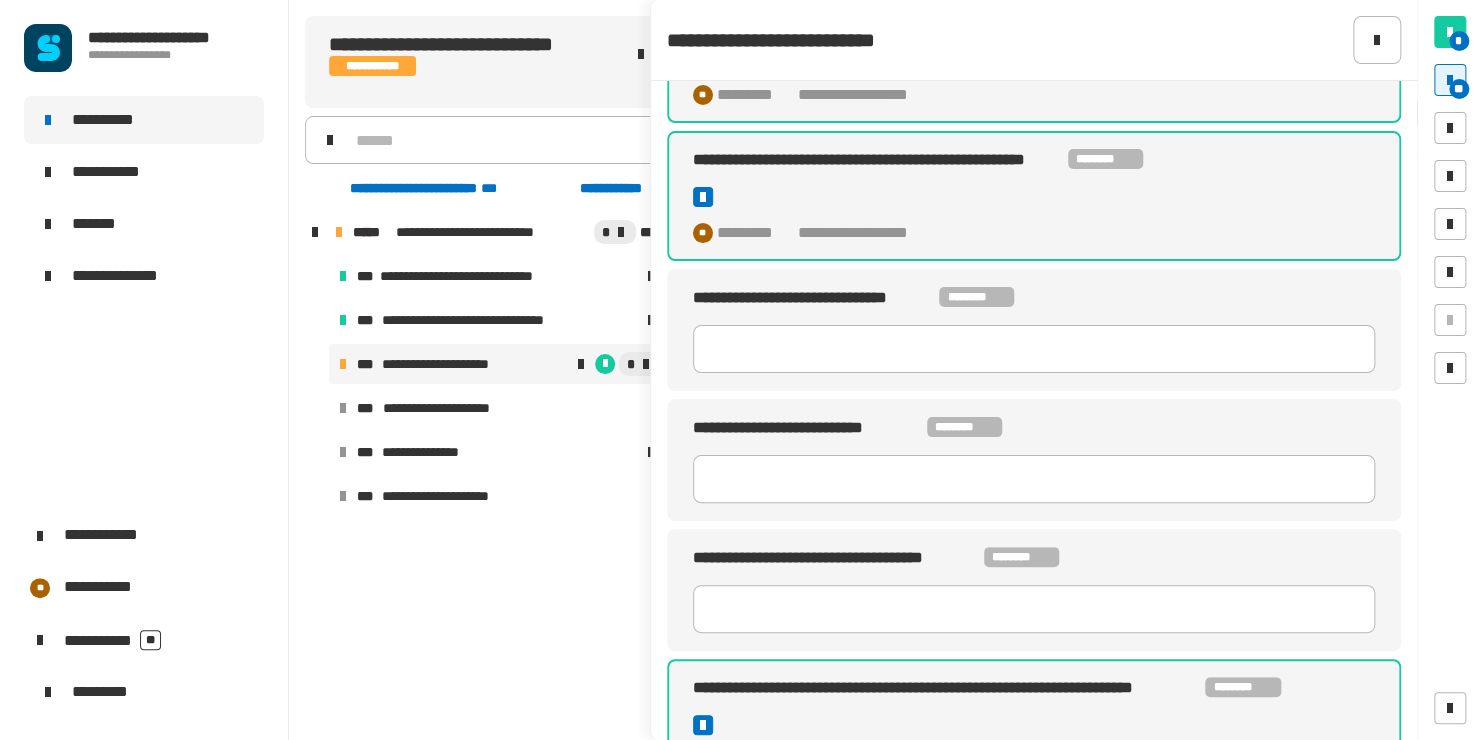 scroll, scrollTop: 0, scrollLeft: 0, axis: both 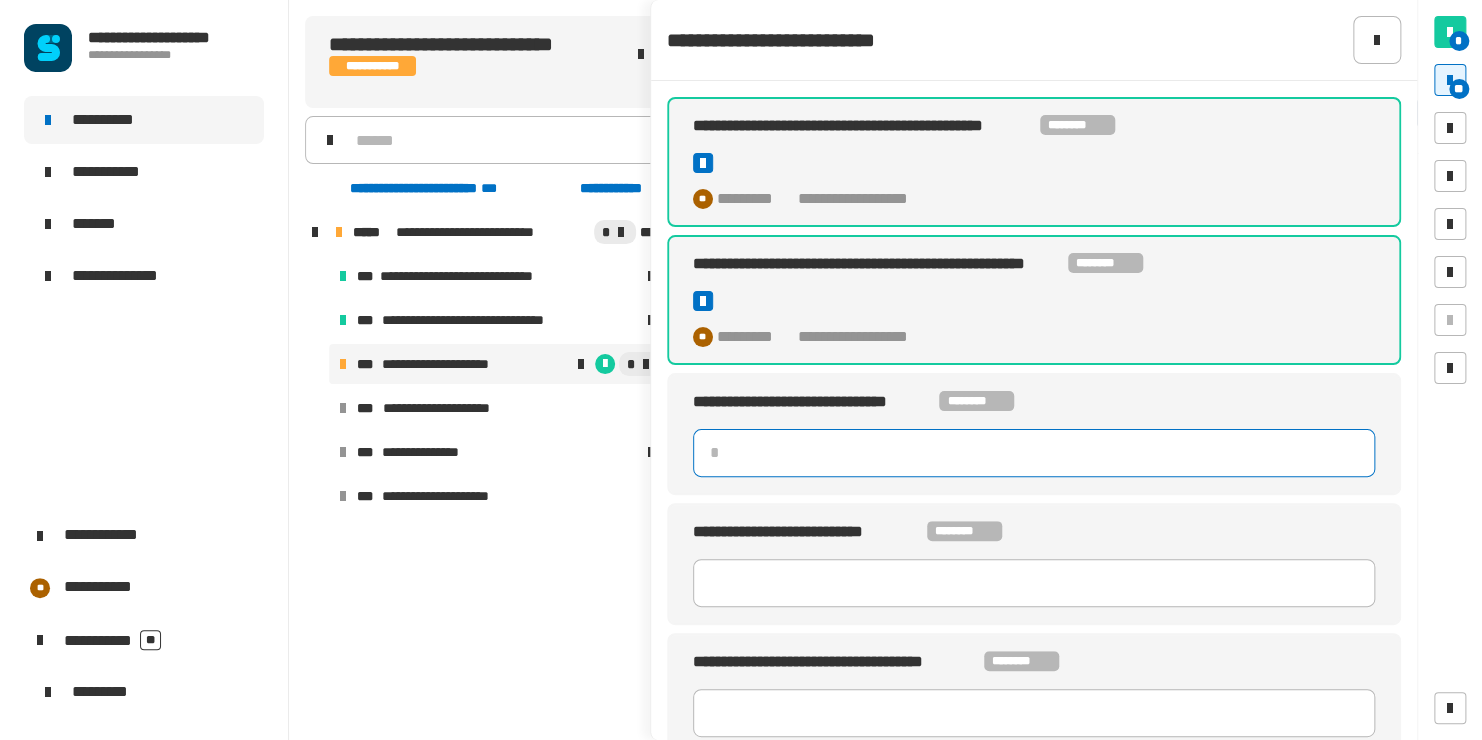click 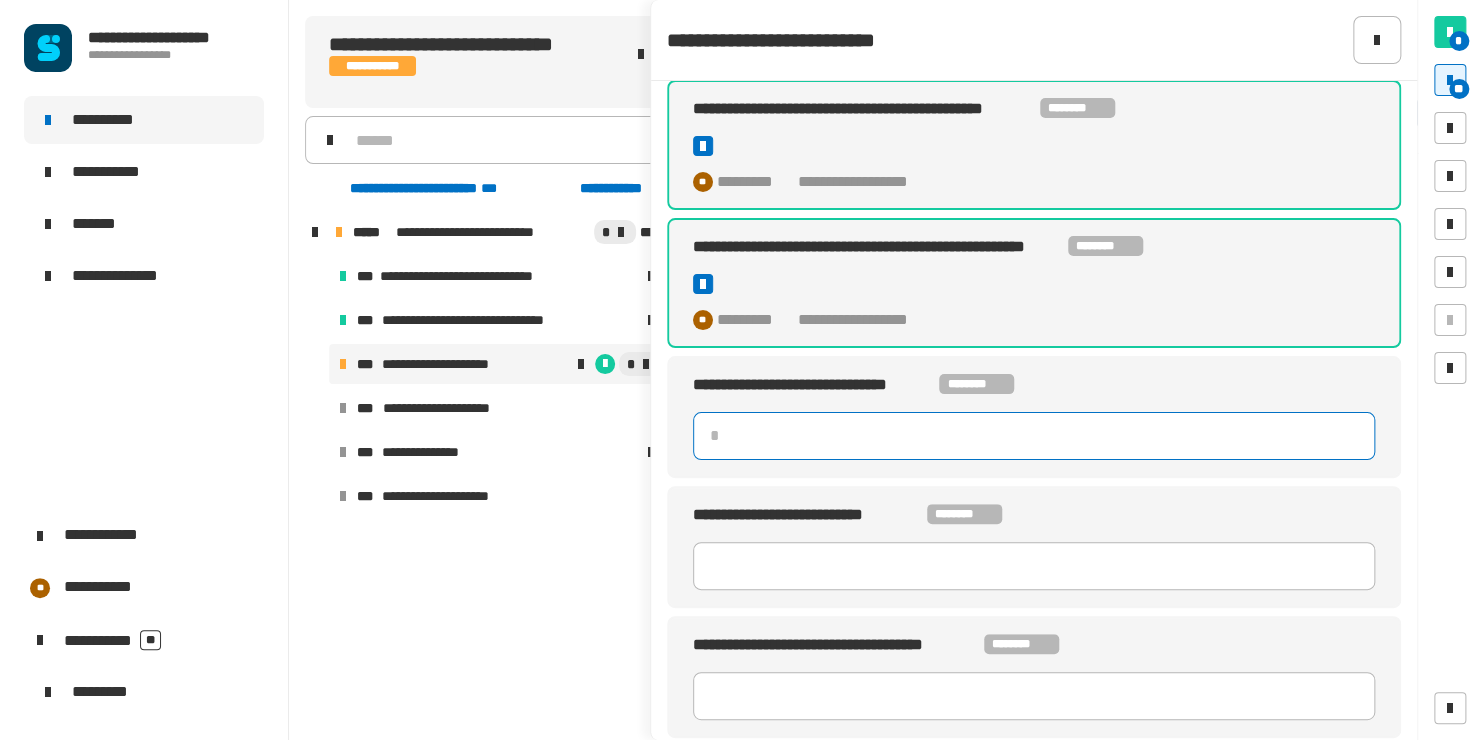 scroll, scrollTop: 0, scrollLeft: 0, axis: both 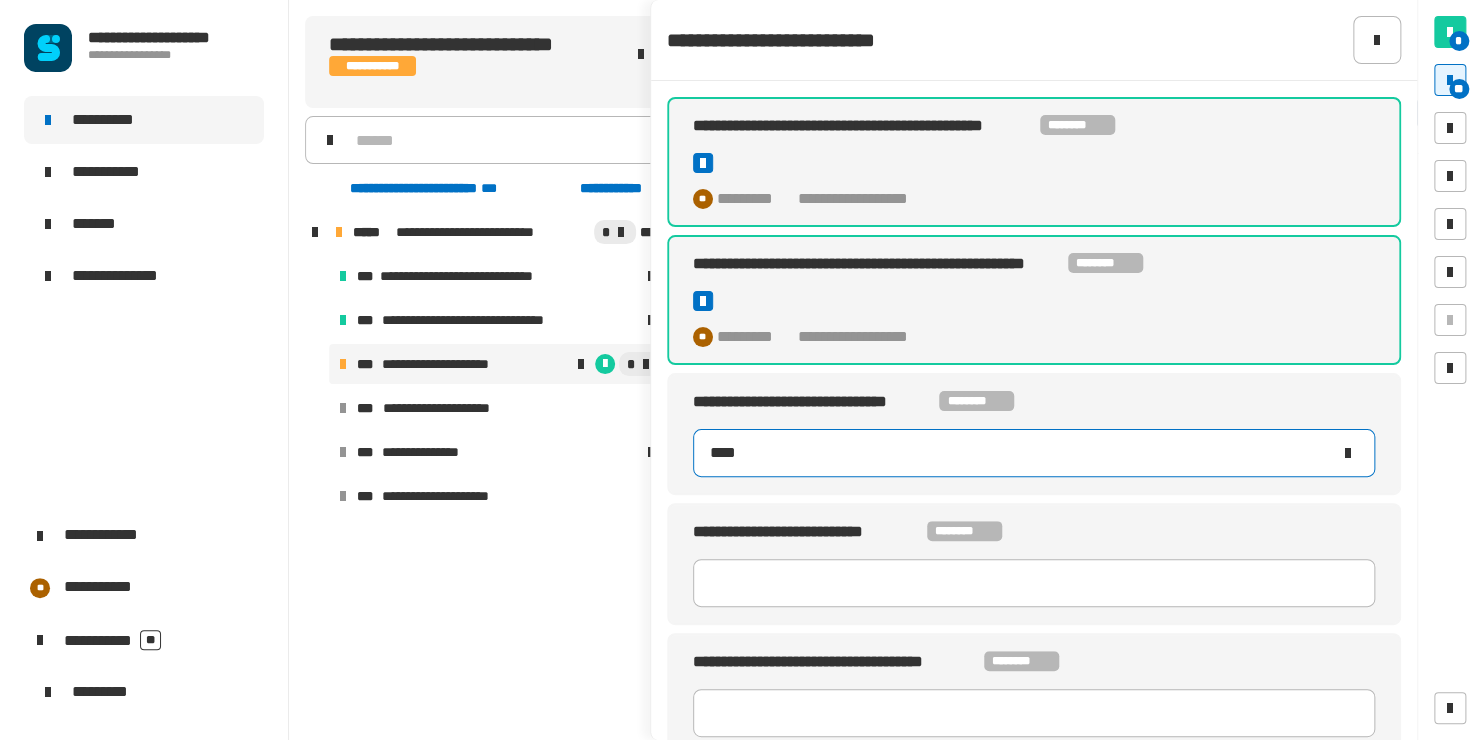 type on "*****" 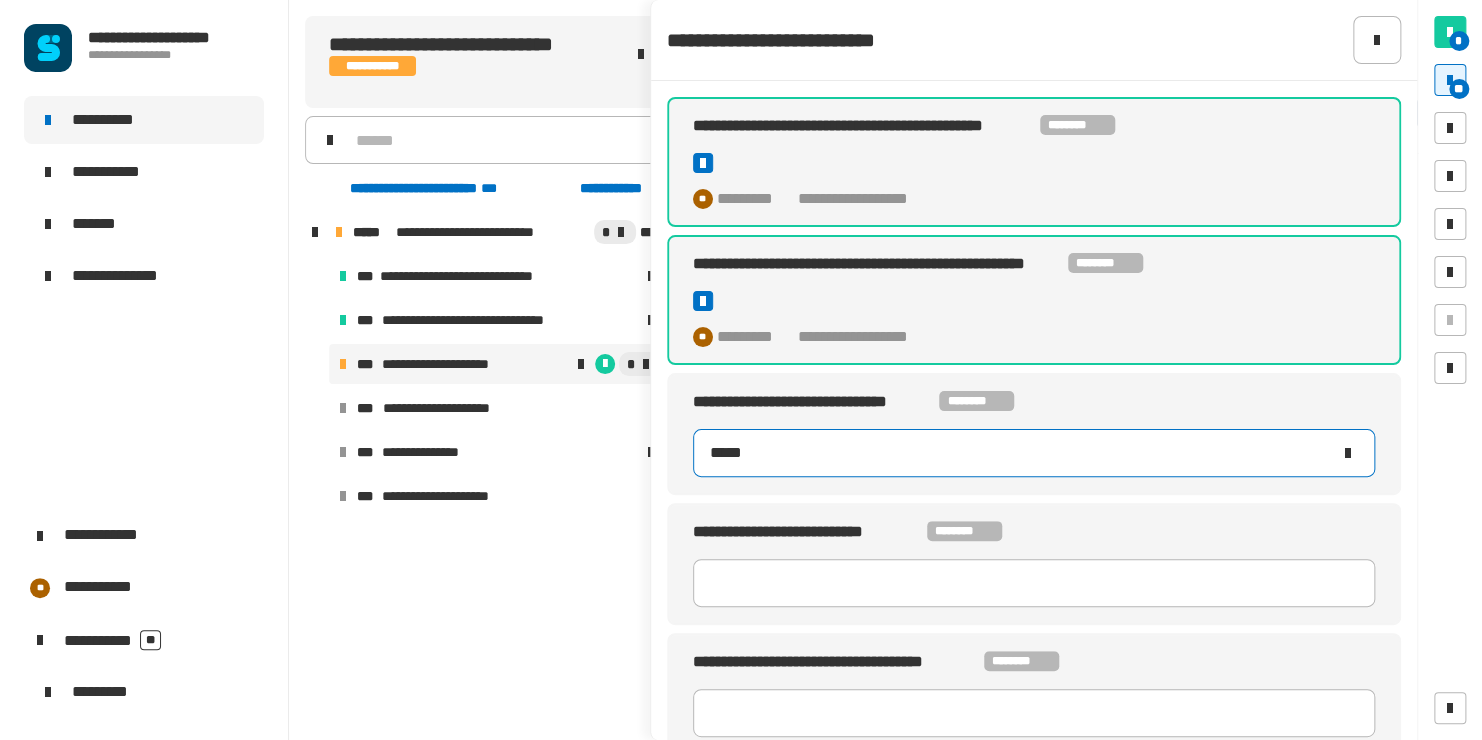 type on "*****" 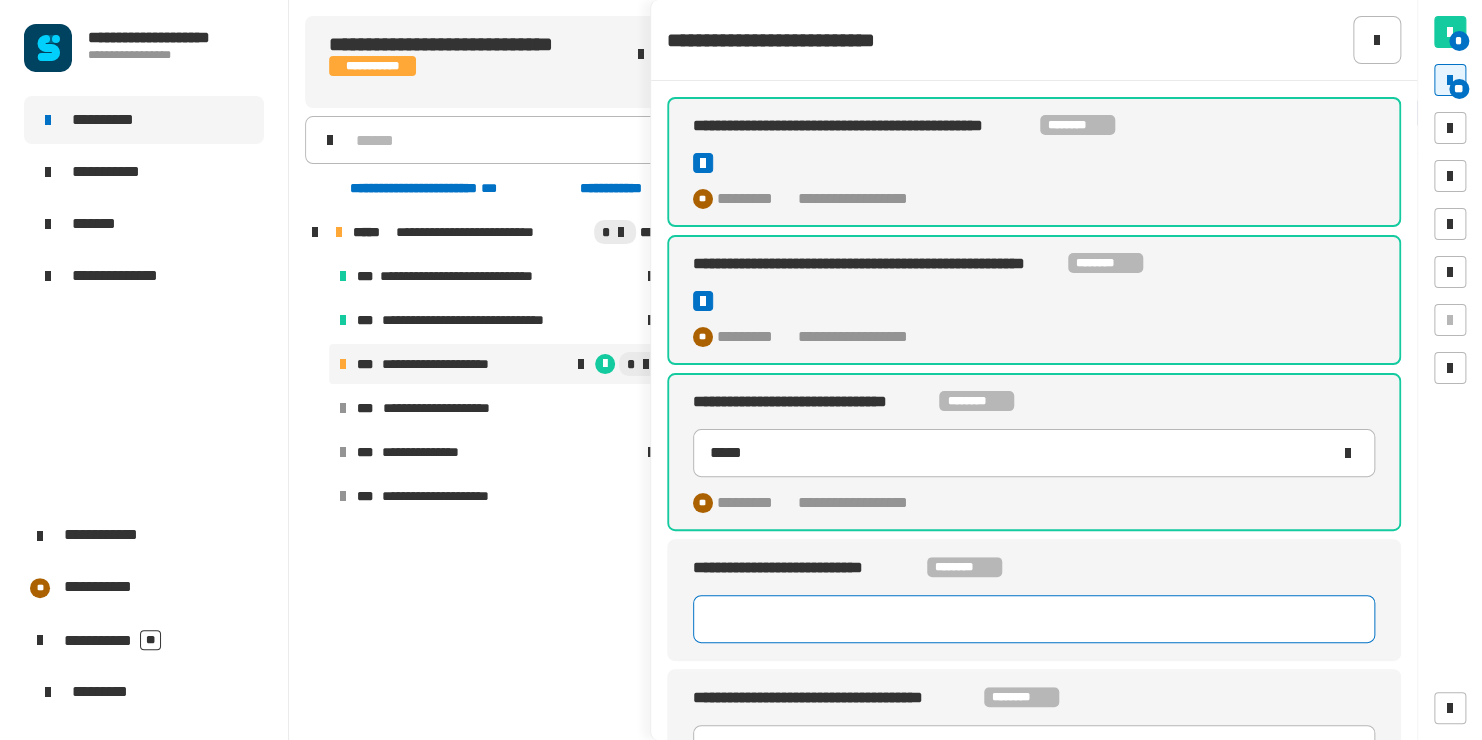 click 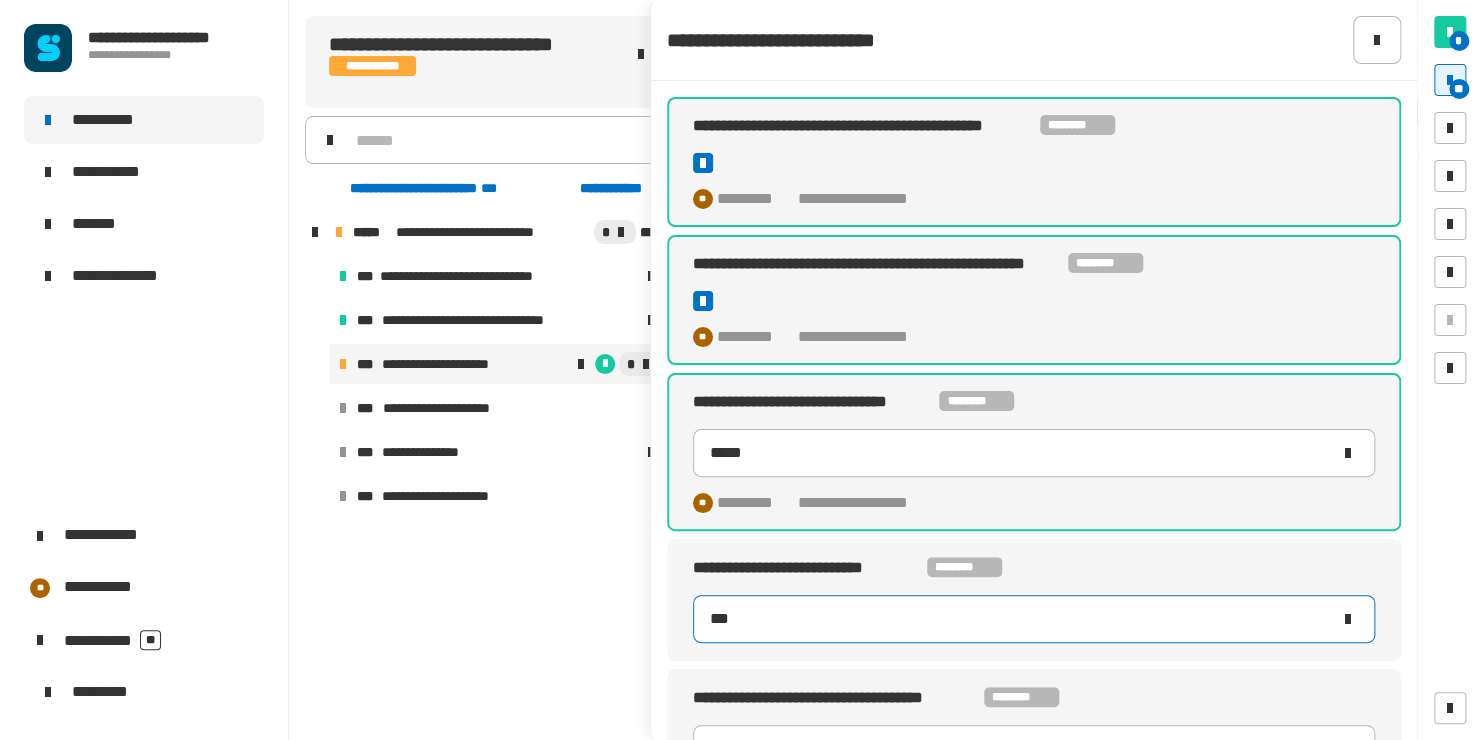 type on "****" 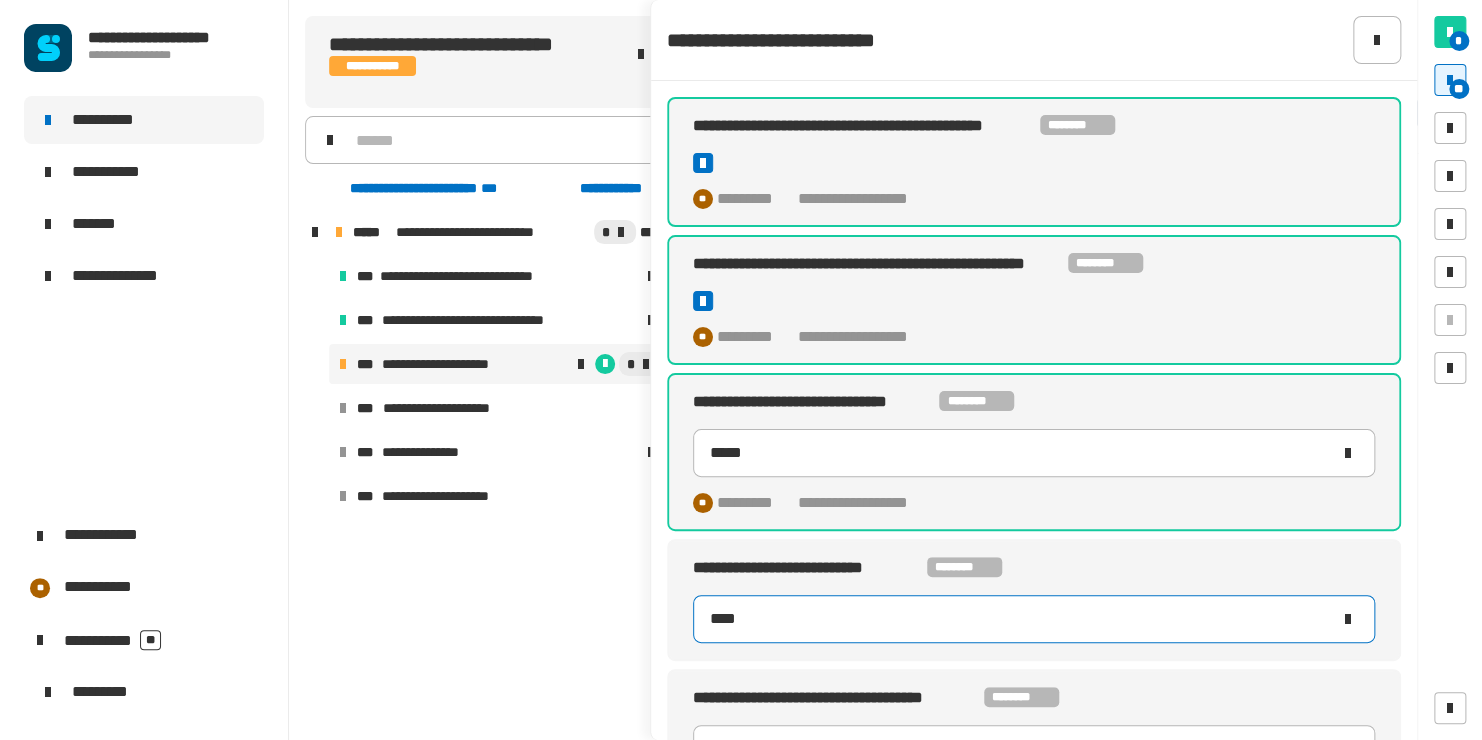type on "*****" 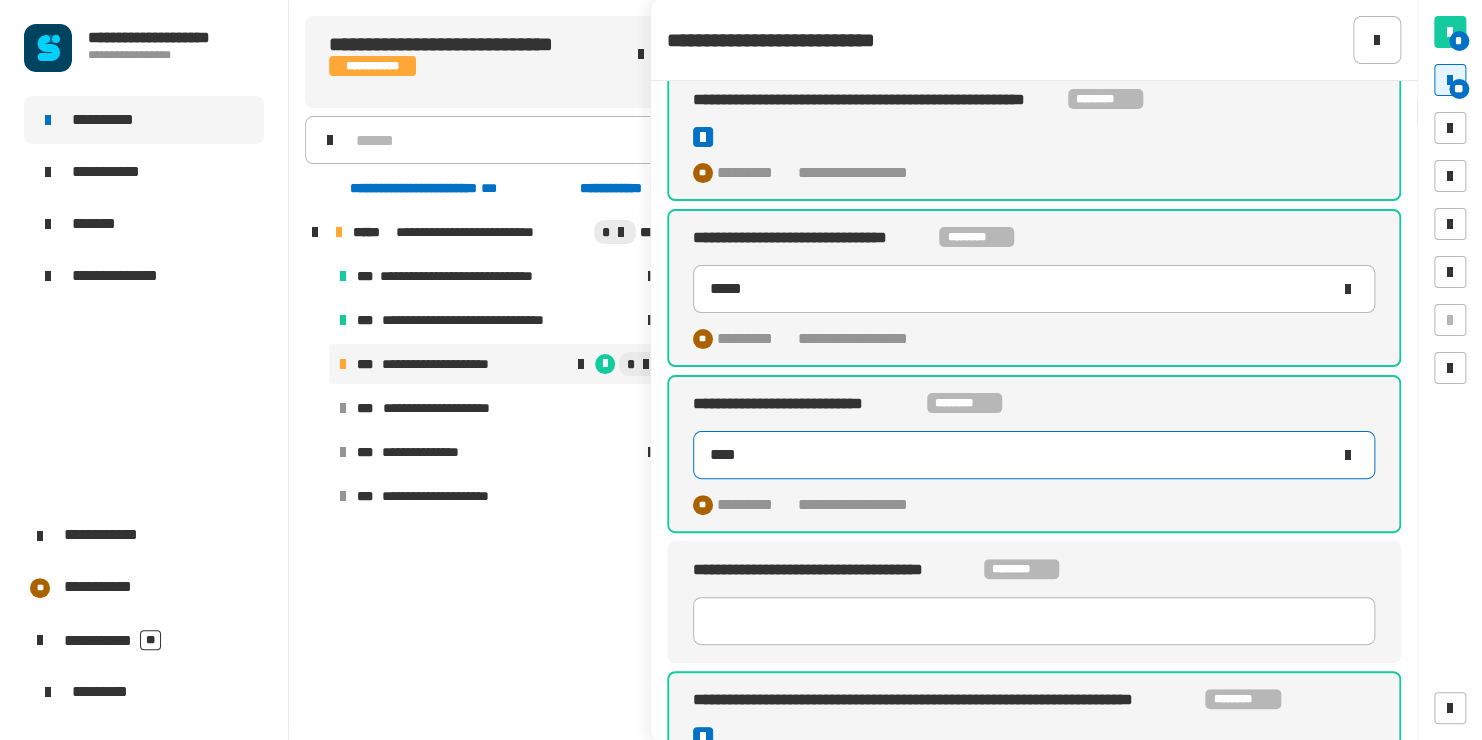scroll, scrollTop: 194, scrollLeft: 0, axis: vertical 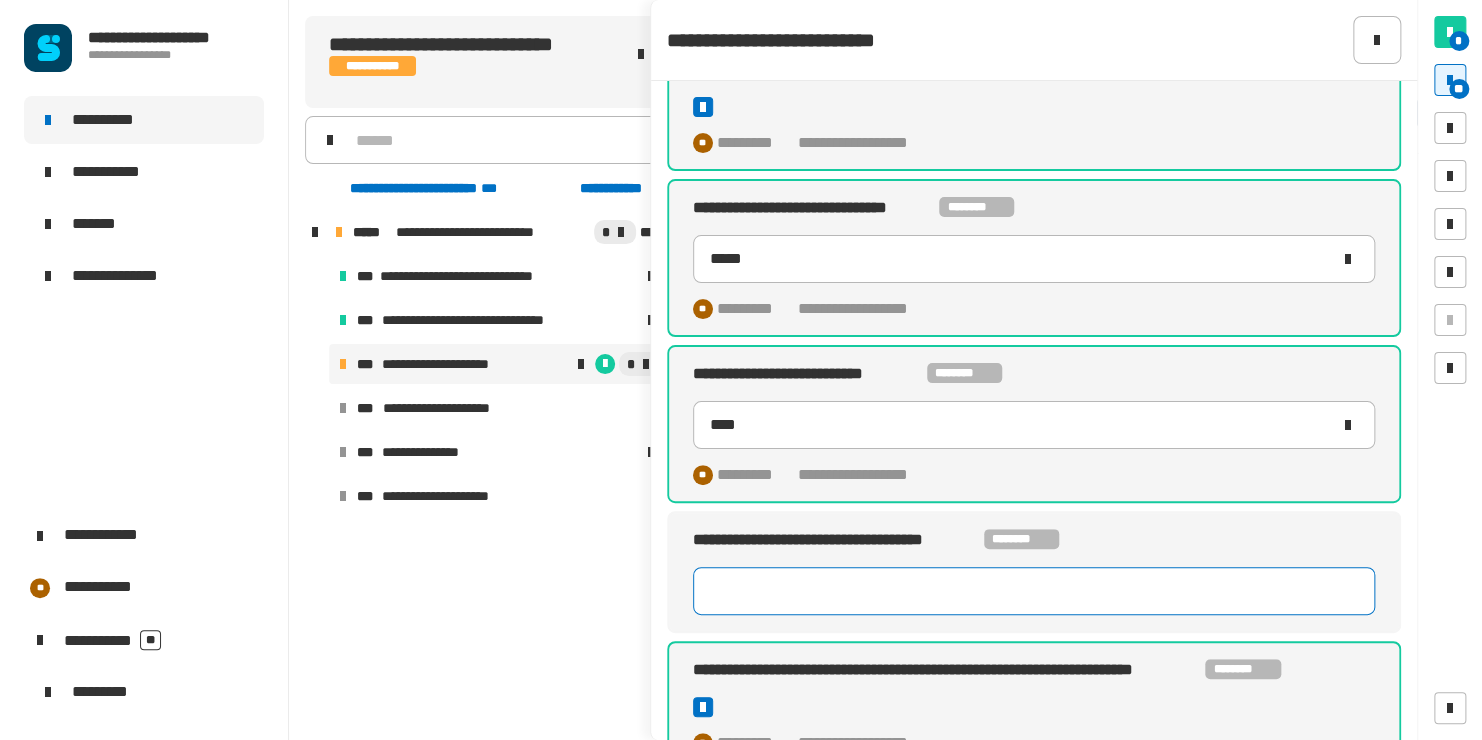 click 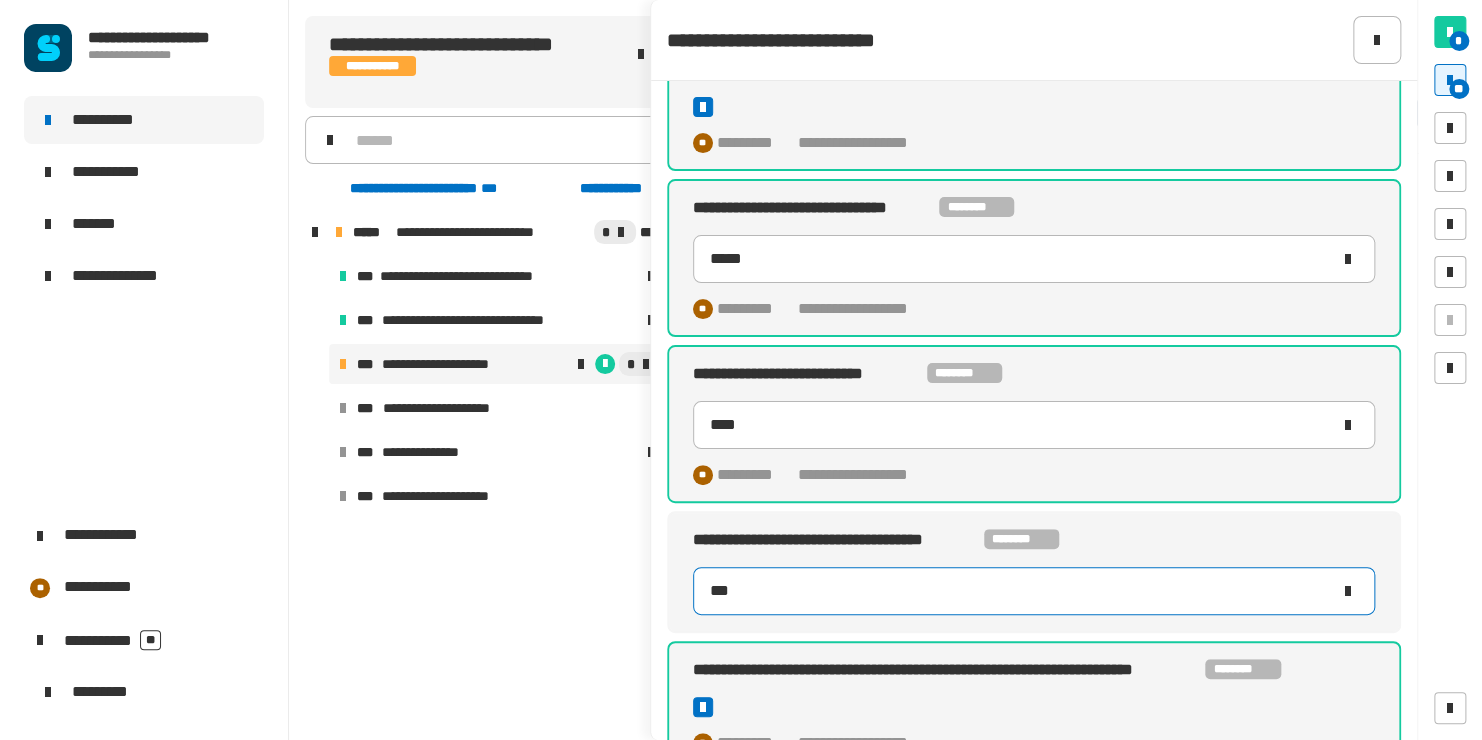 type on "****" 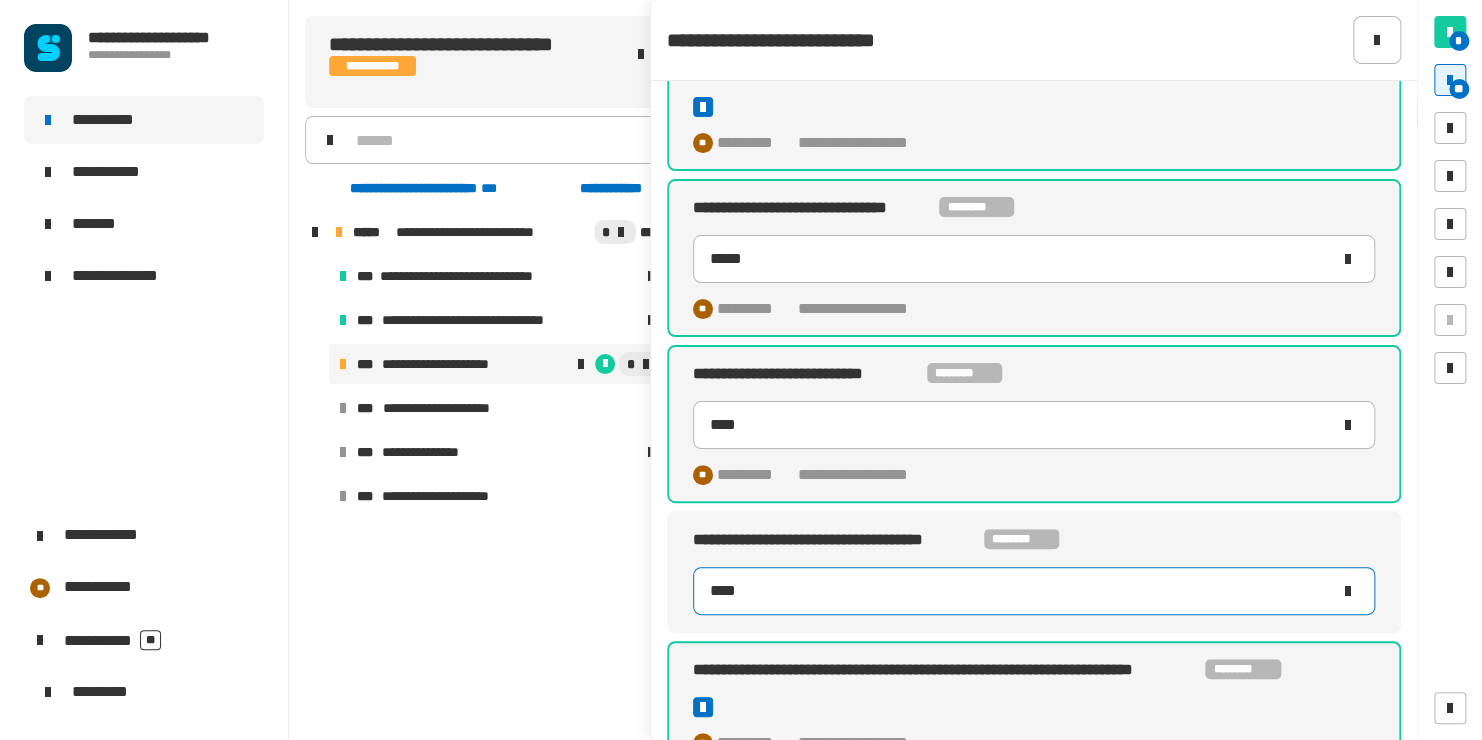 type on "****" 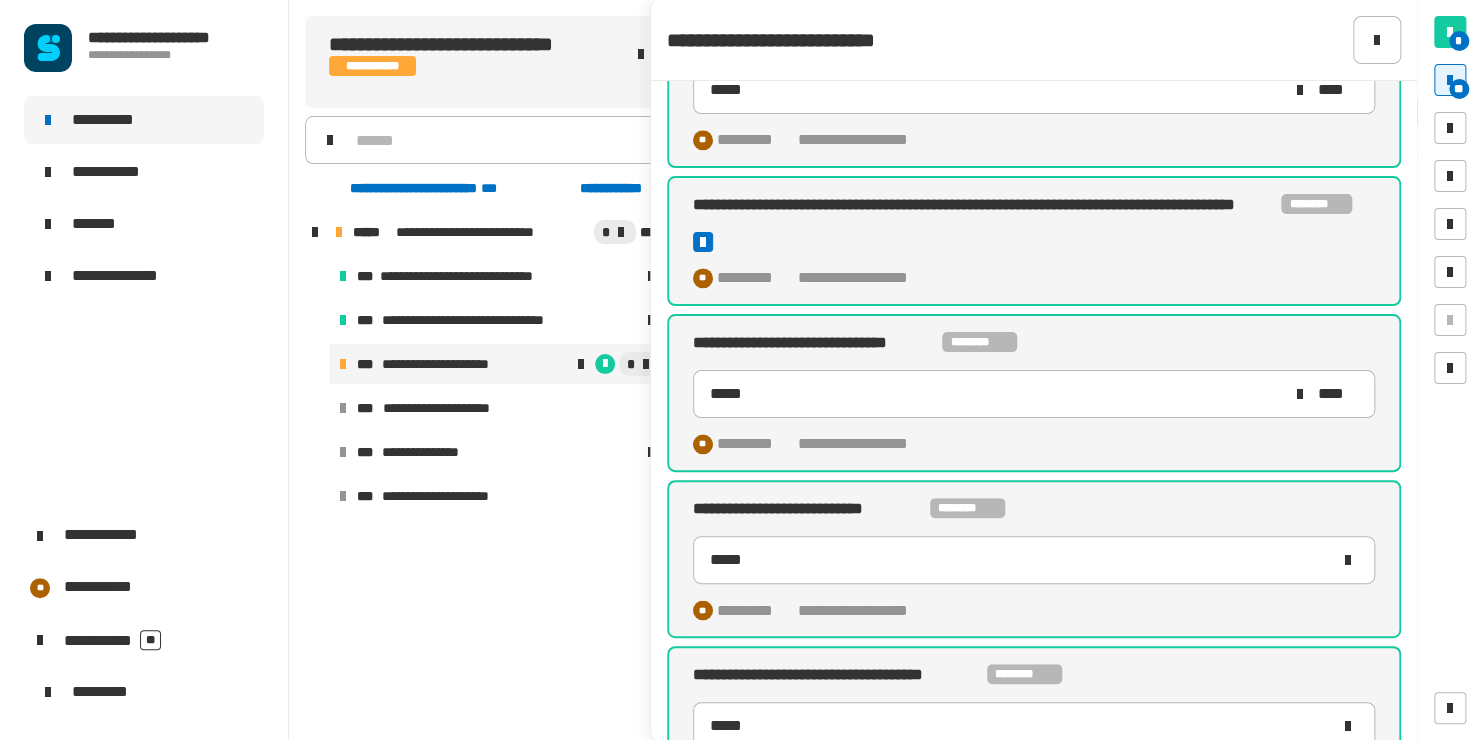 scroll, scrollTop: 1528, scrollLeft: 0, axis: vertical 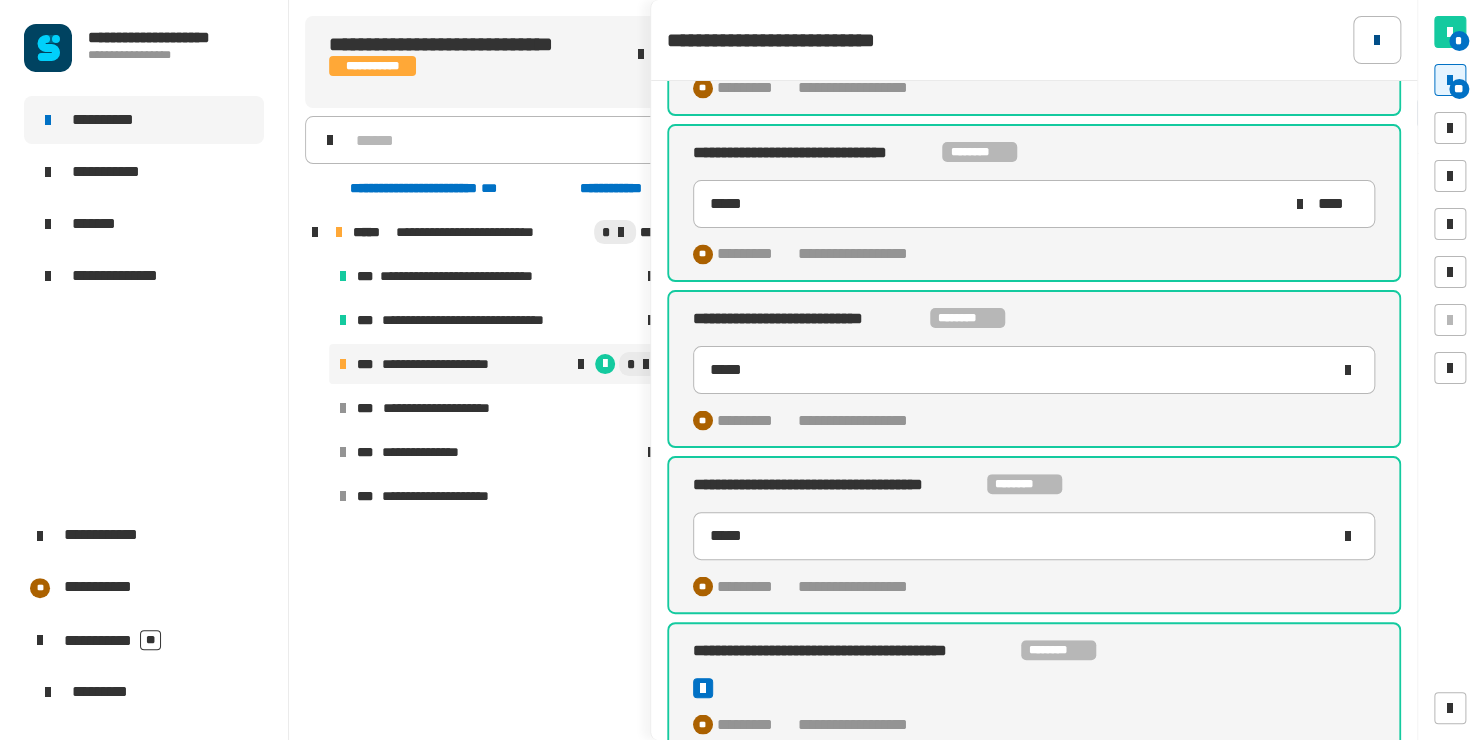 click 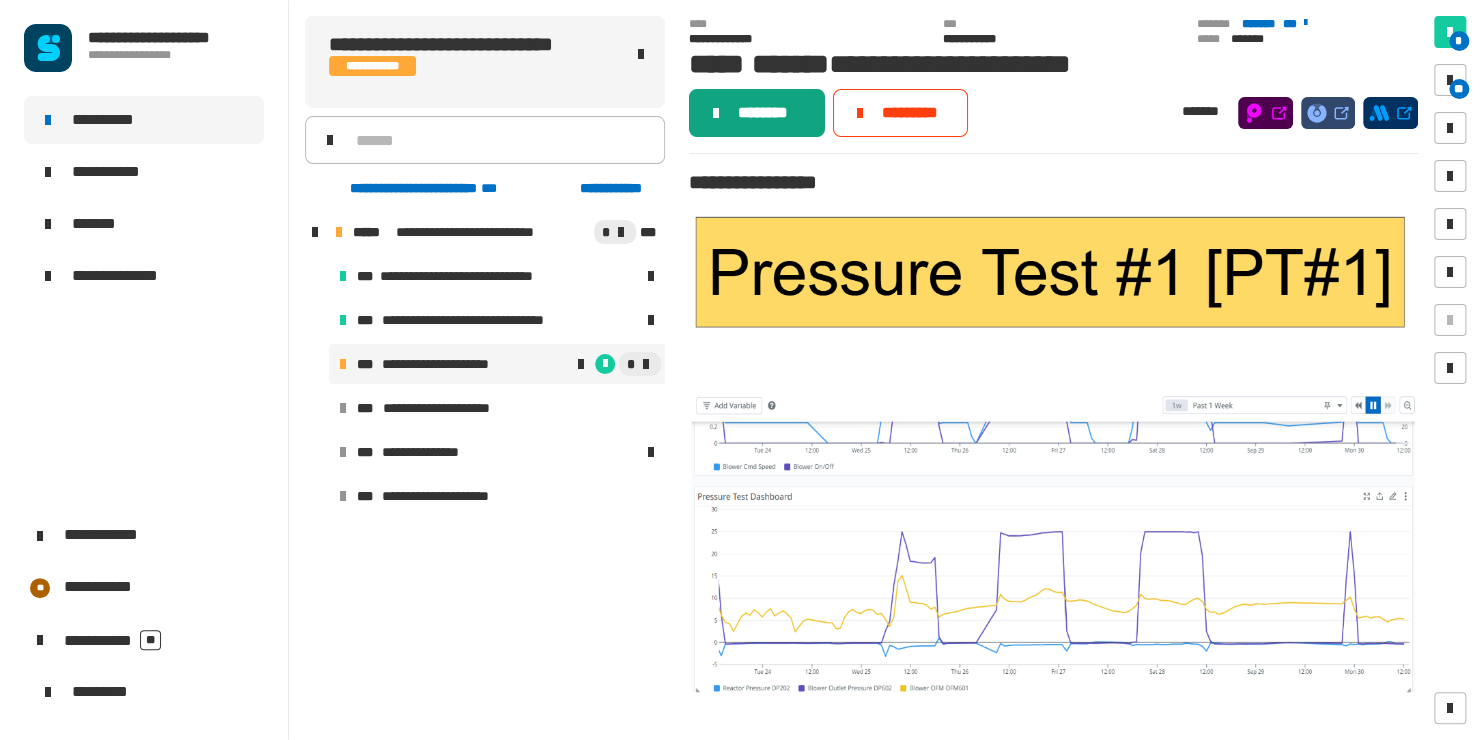 click on "********" 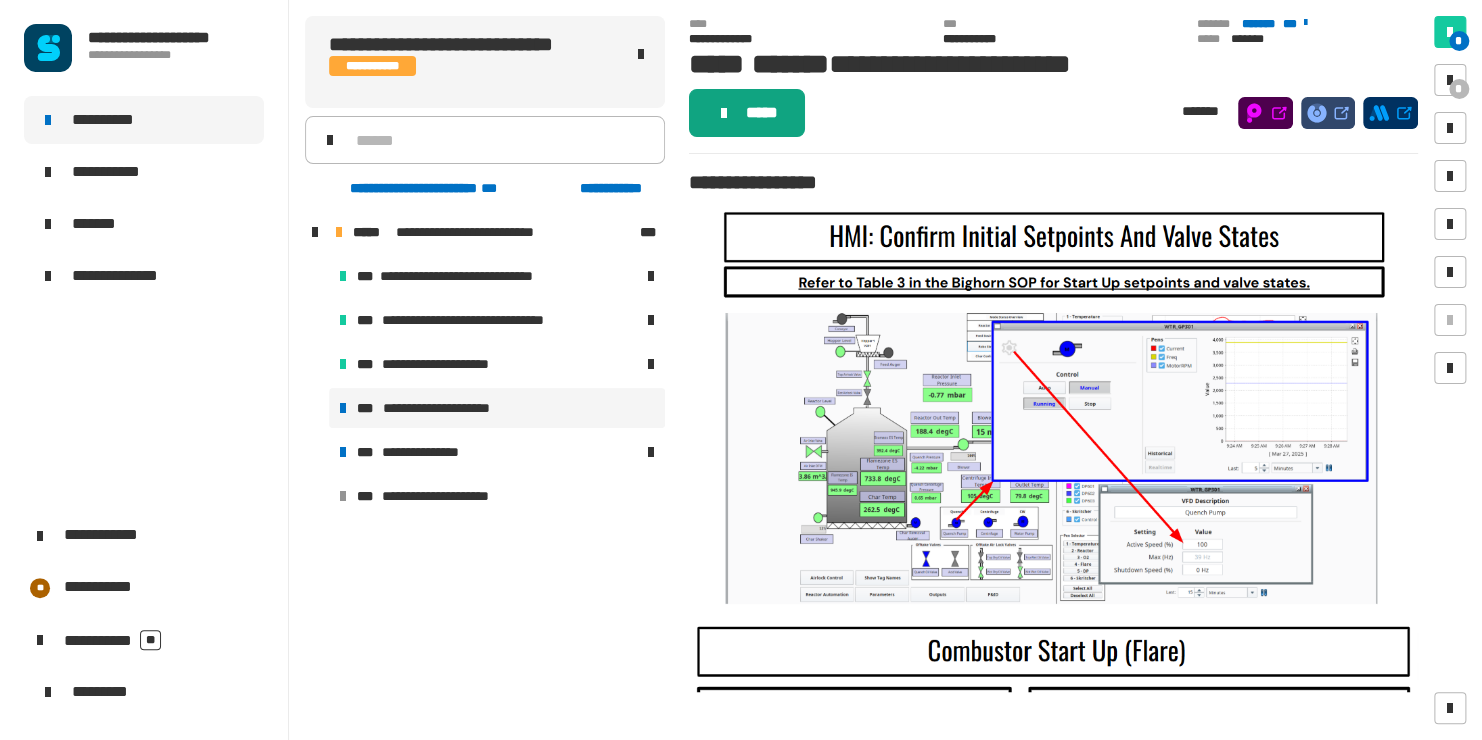 click on "*****" 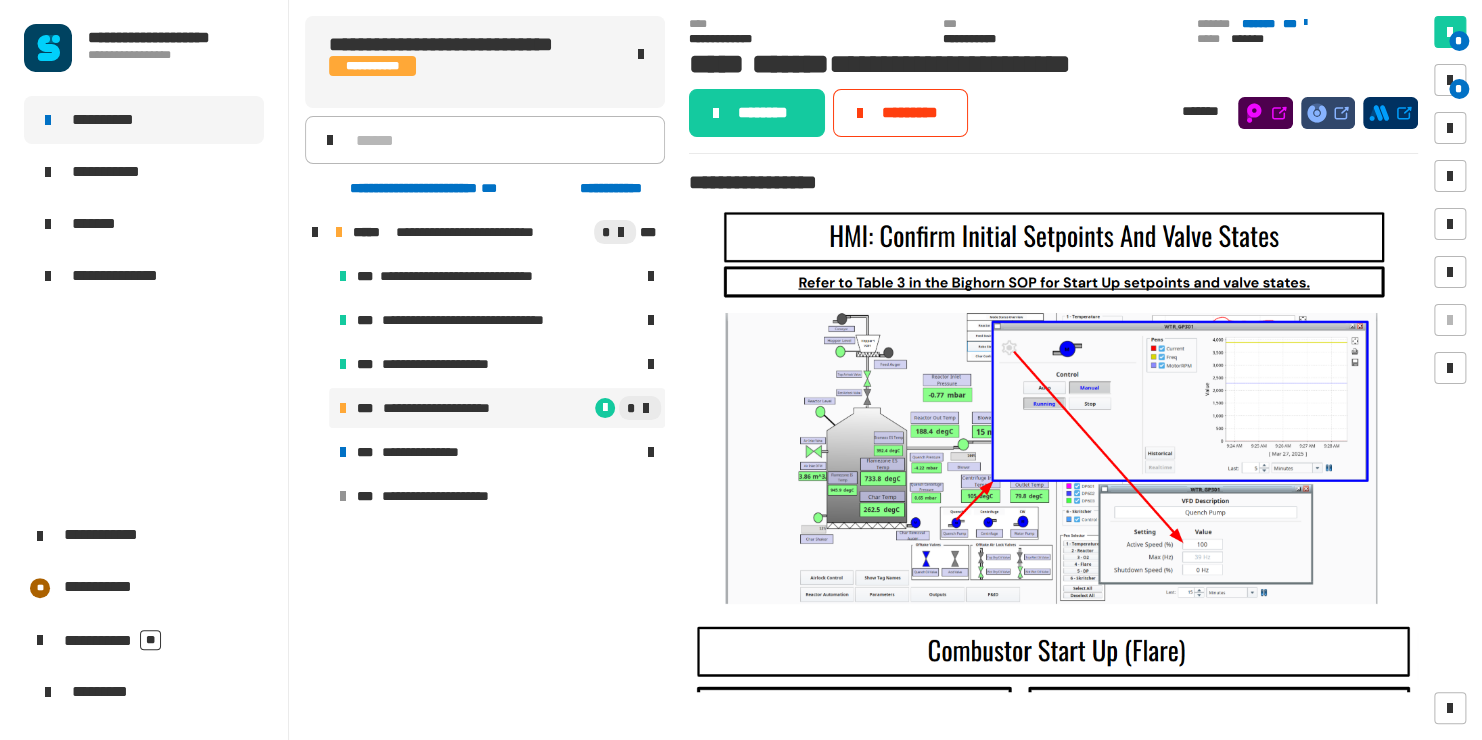 click on "* *" 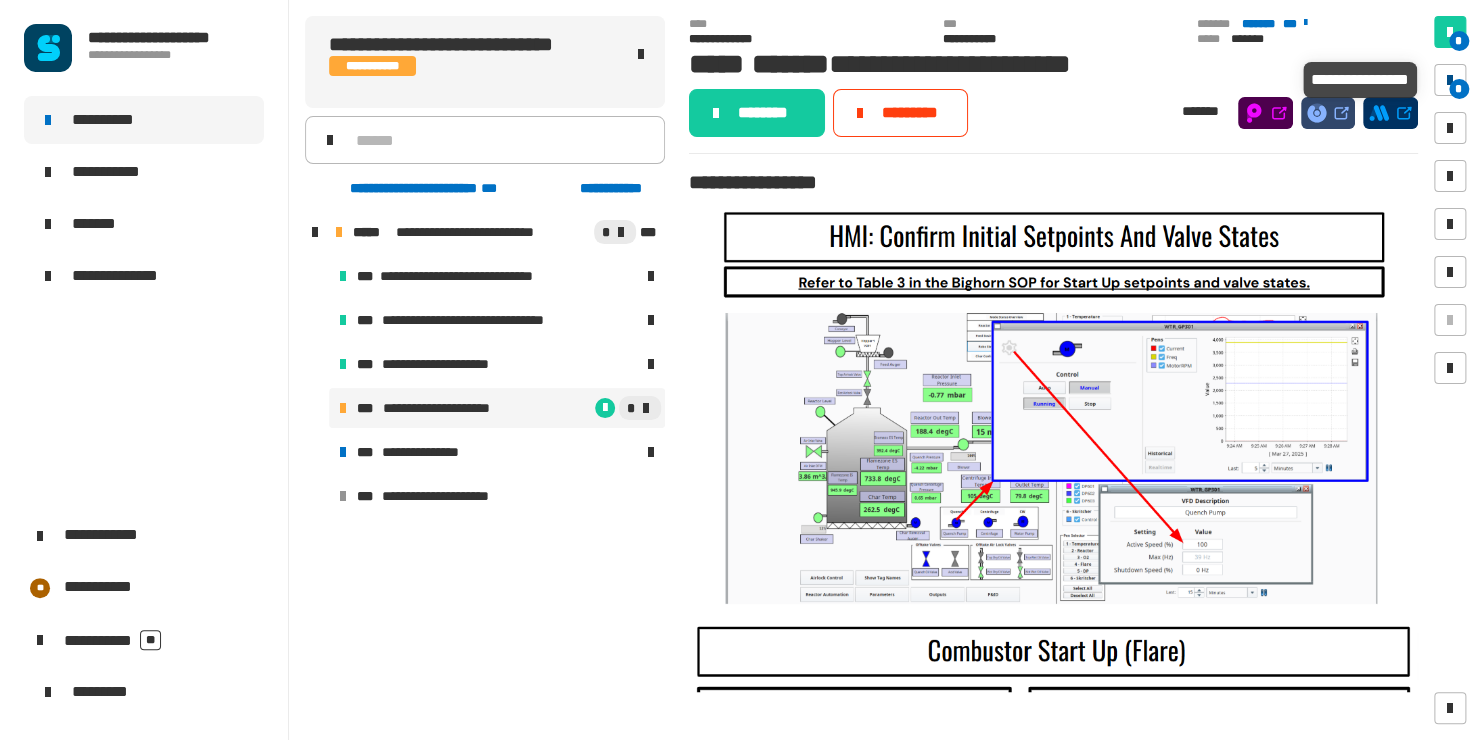 click on "*" at bounding box center [1459, 89] 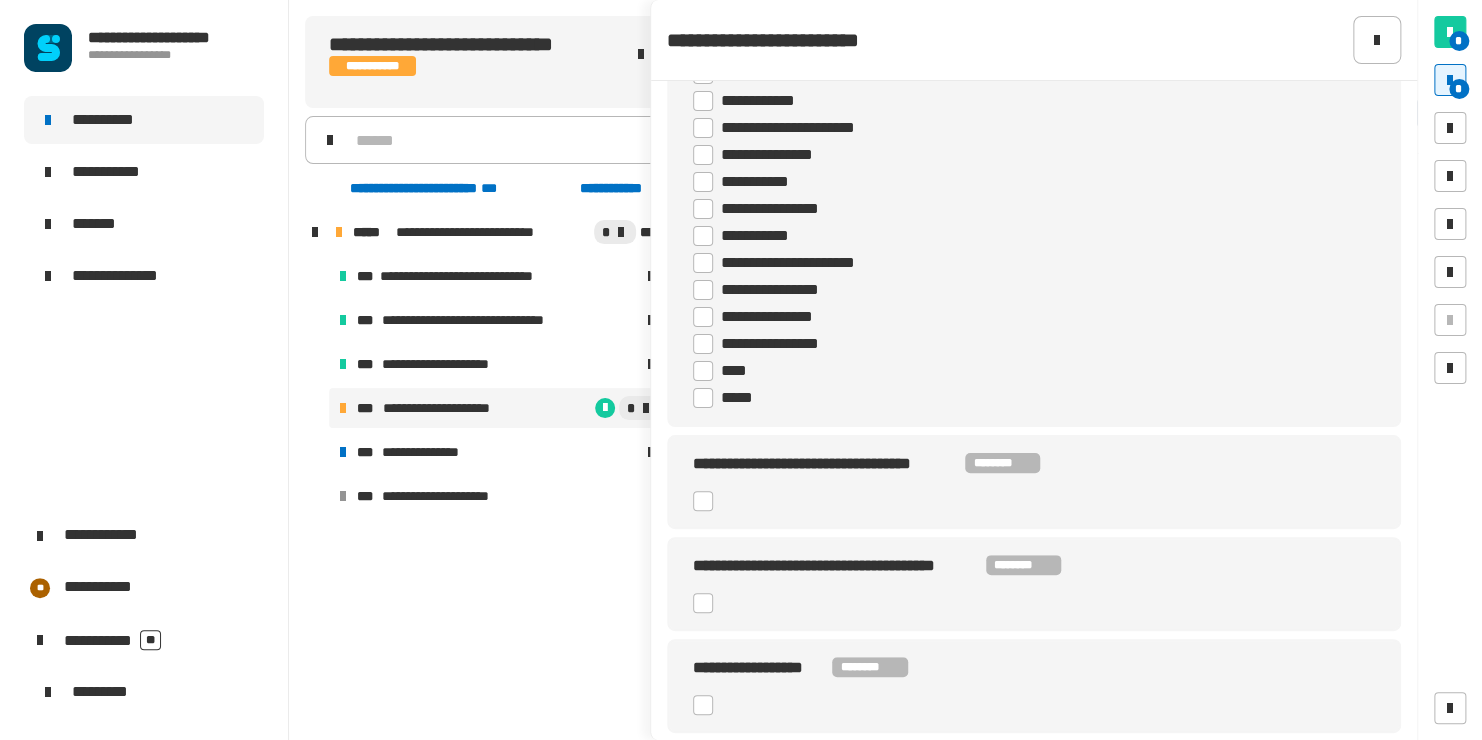 scroll, scrollTop: 632, scrollLeft: 0, axis: vertical 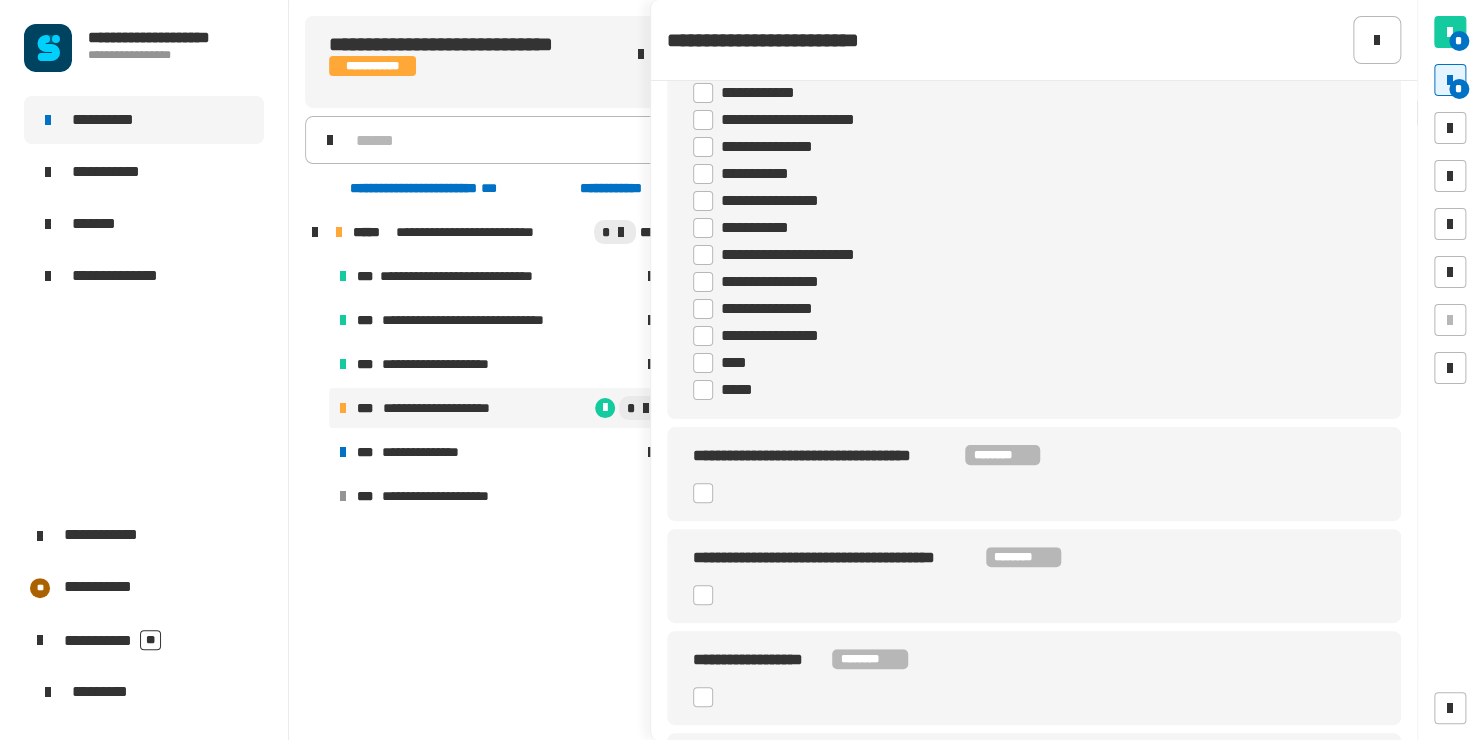 click 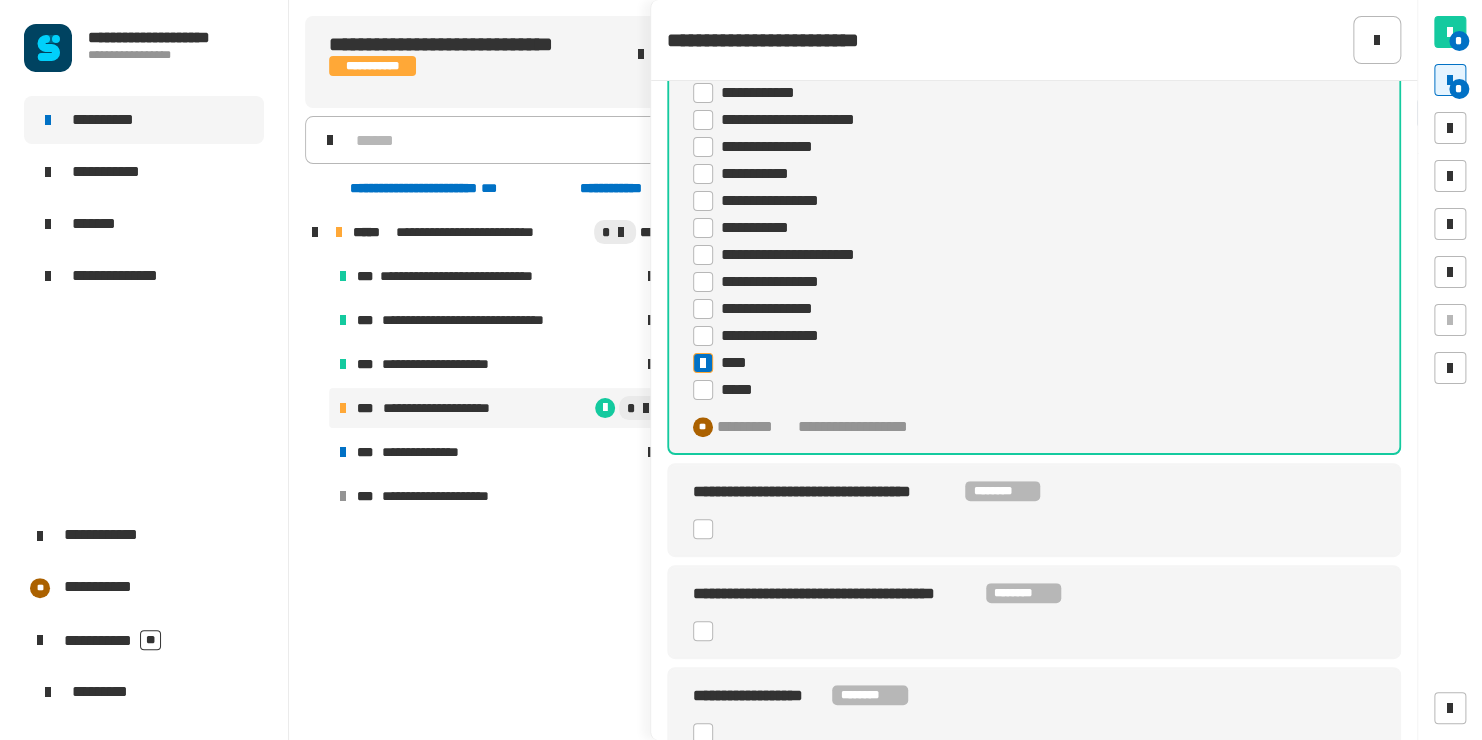 click 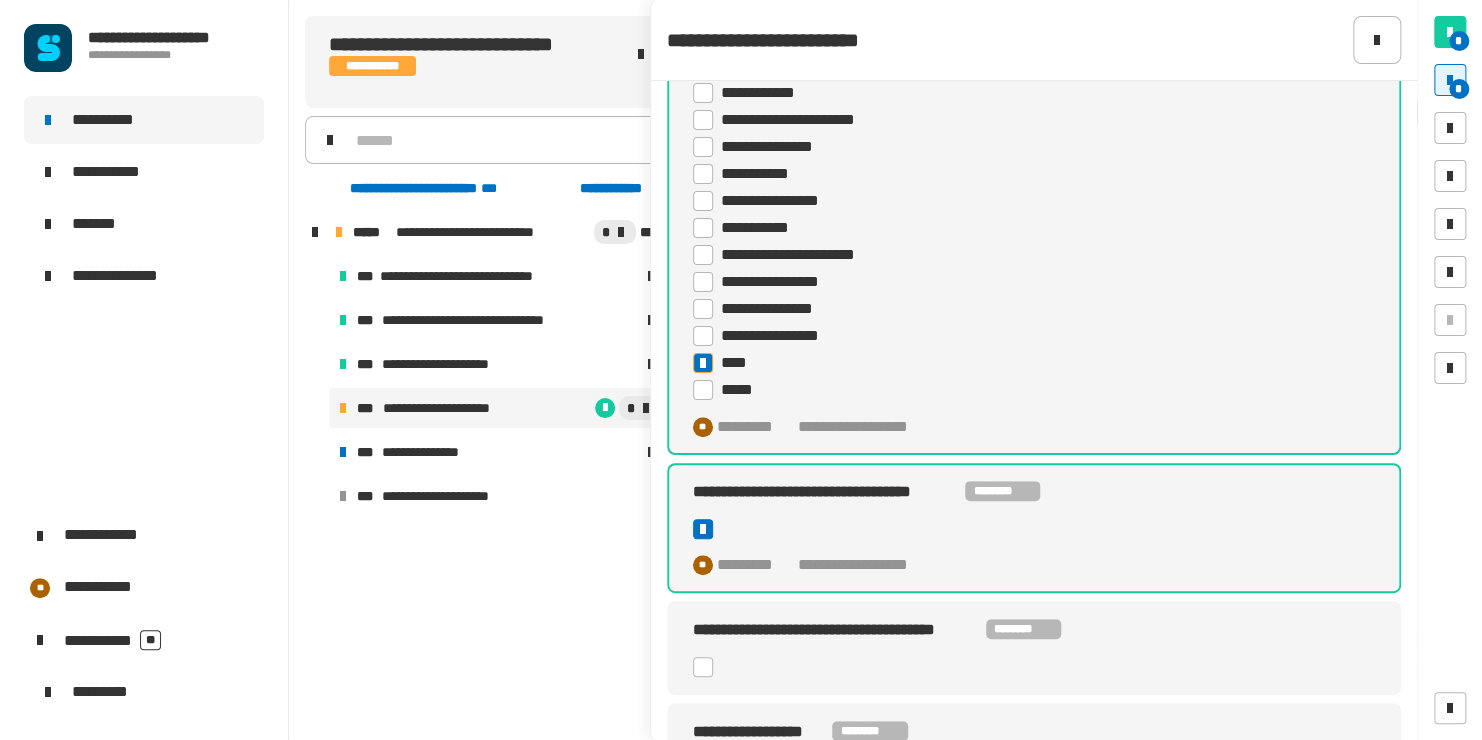 click 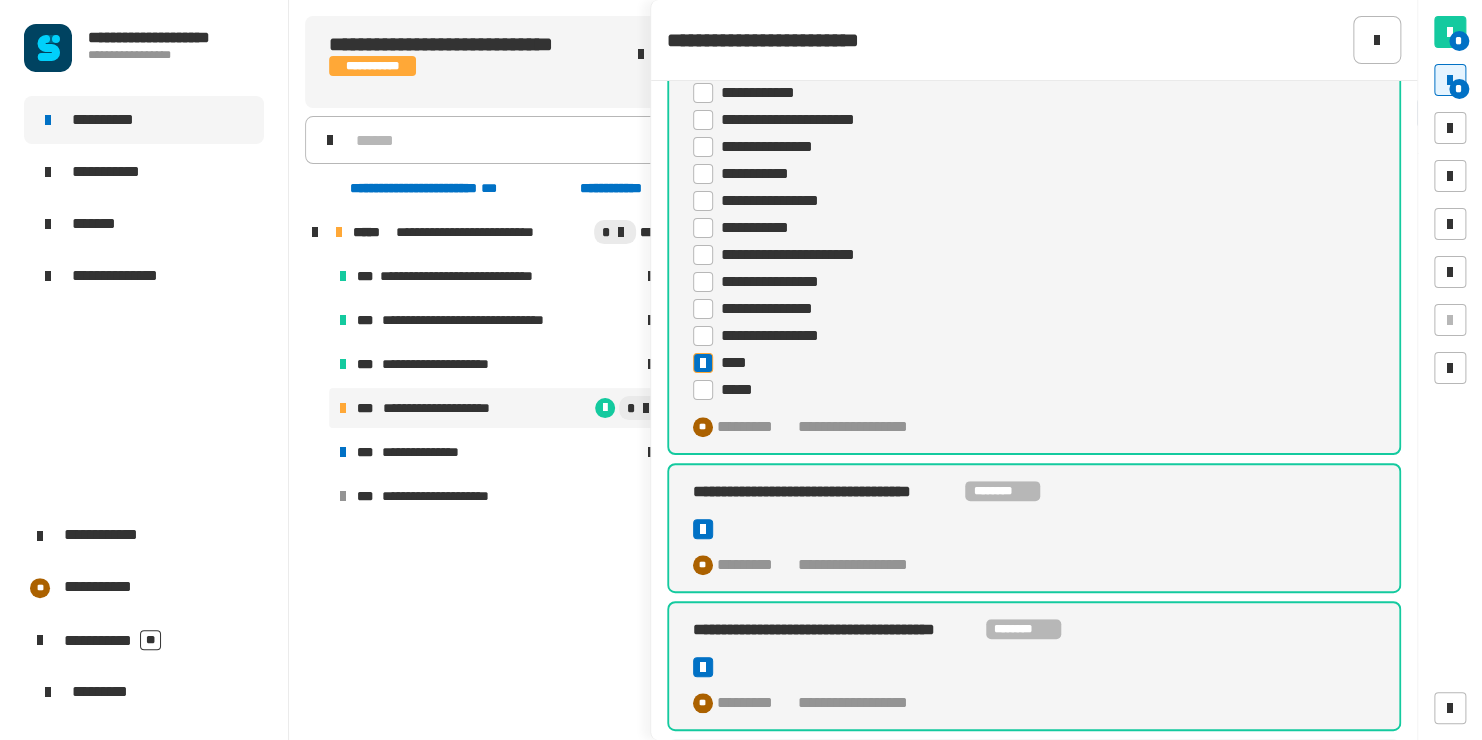 scroll, scrollTop: 951, scrollLeft: 0, axis: vertical 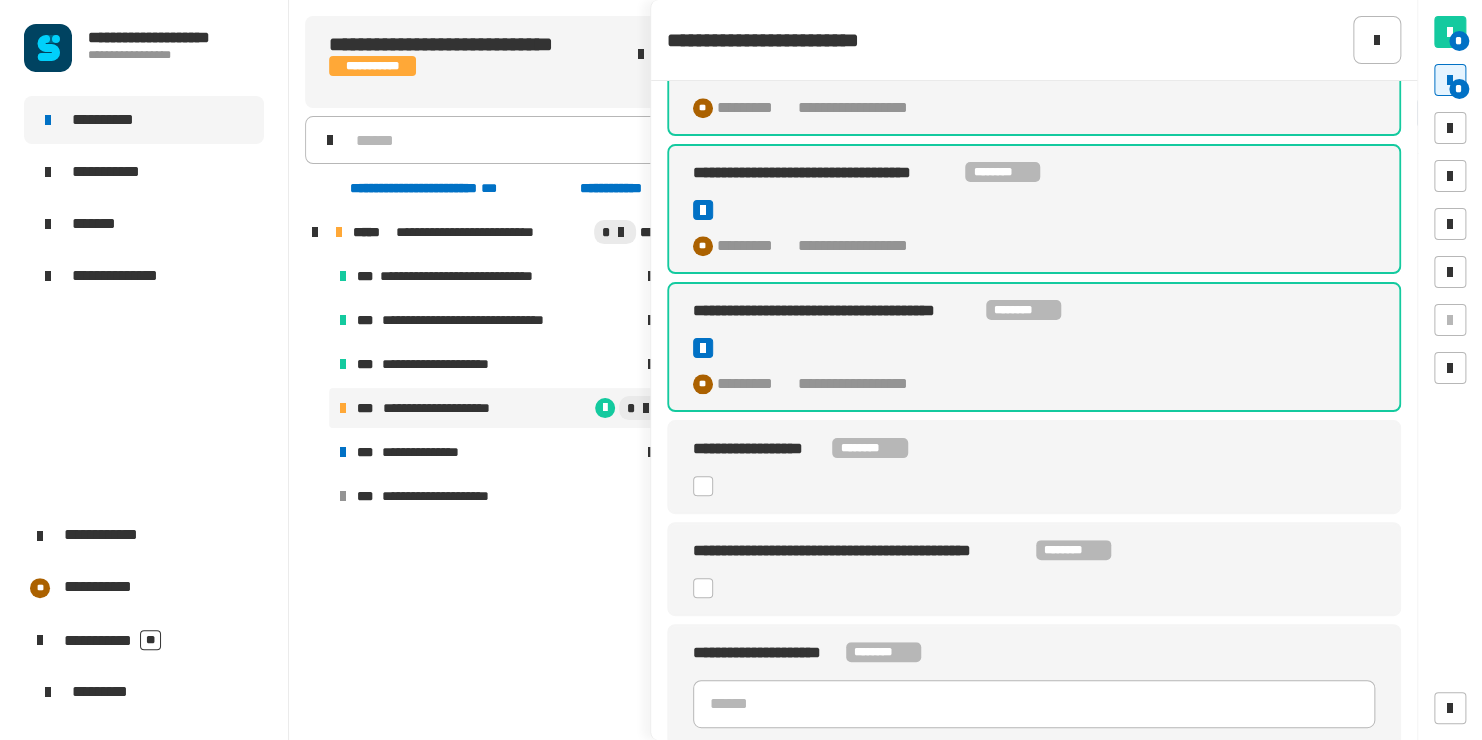 click on "**********" 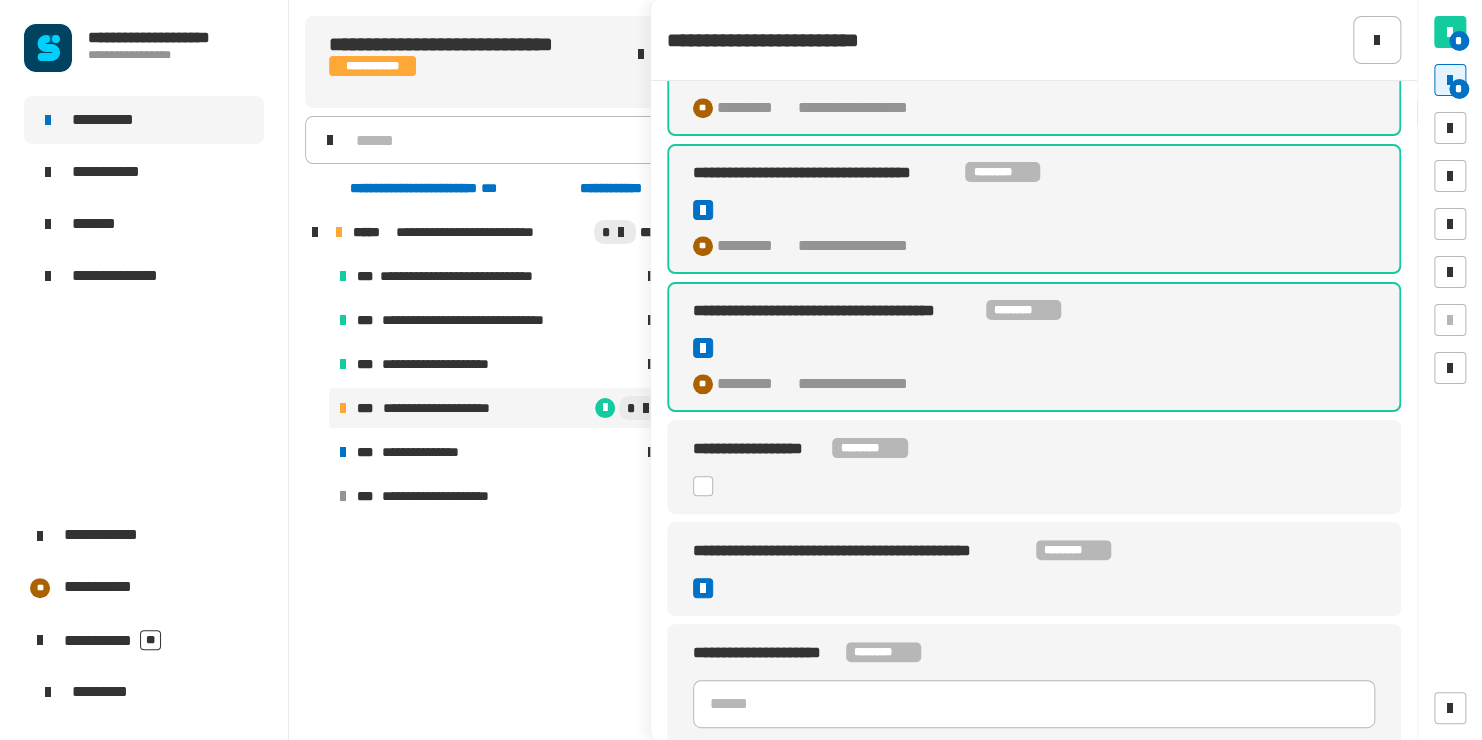 click on "**********" 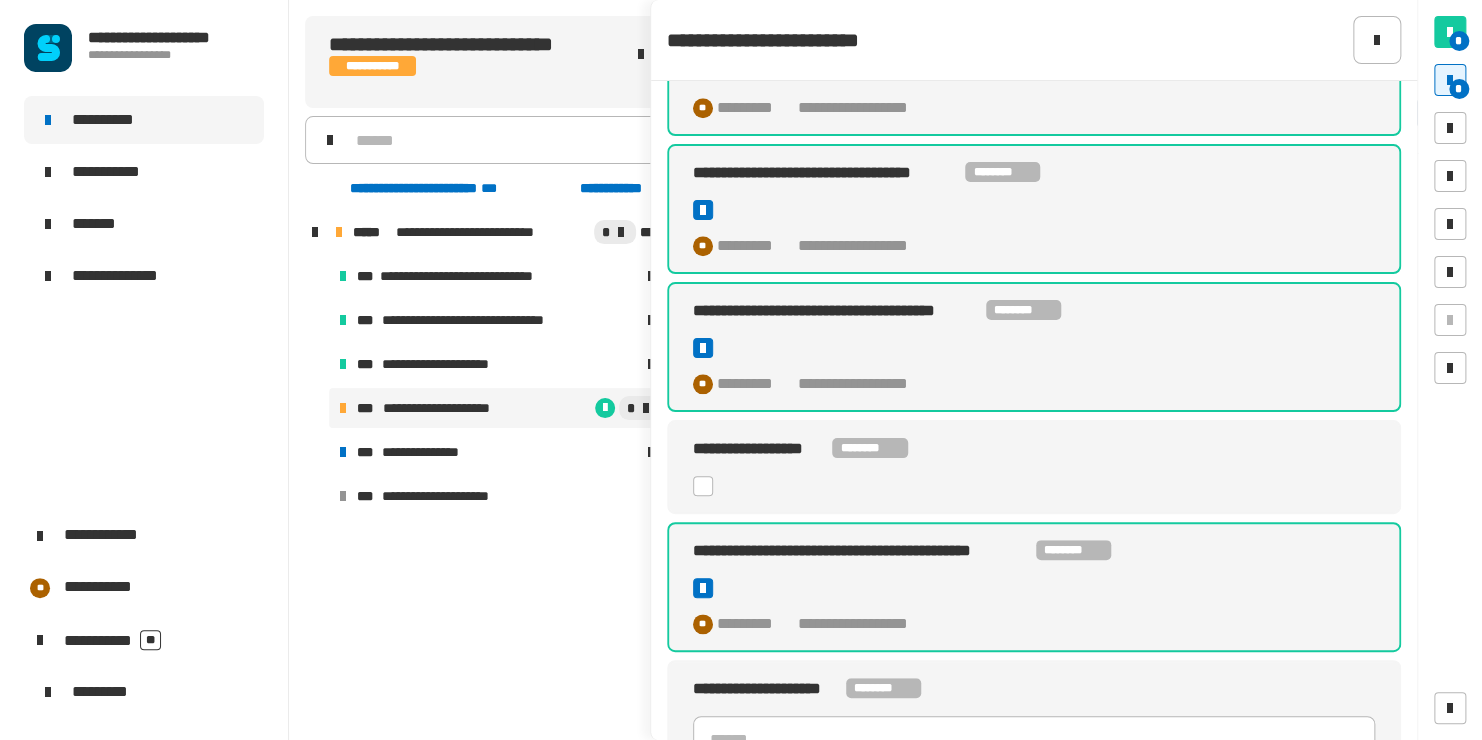 click 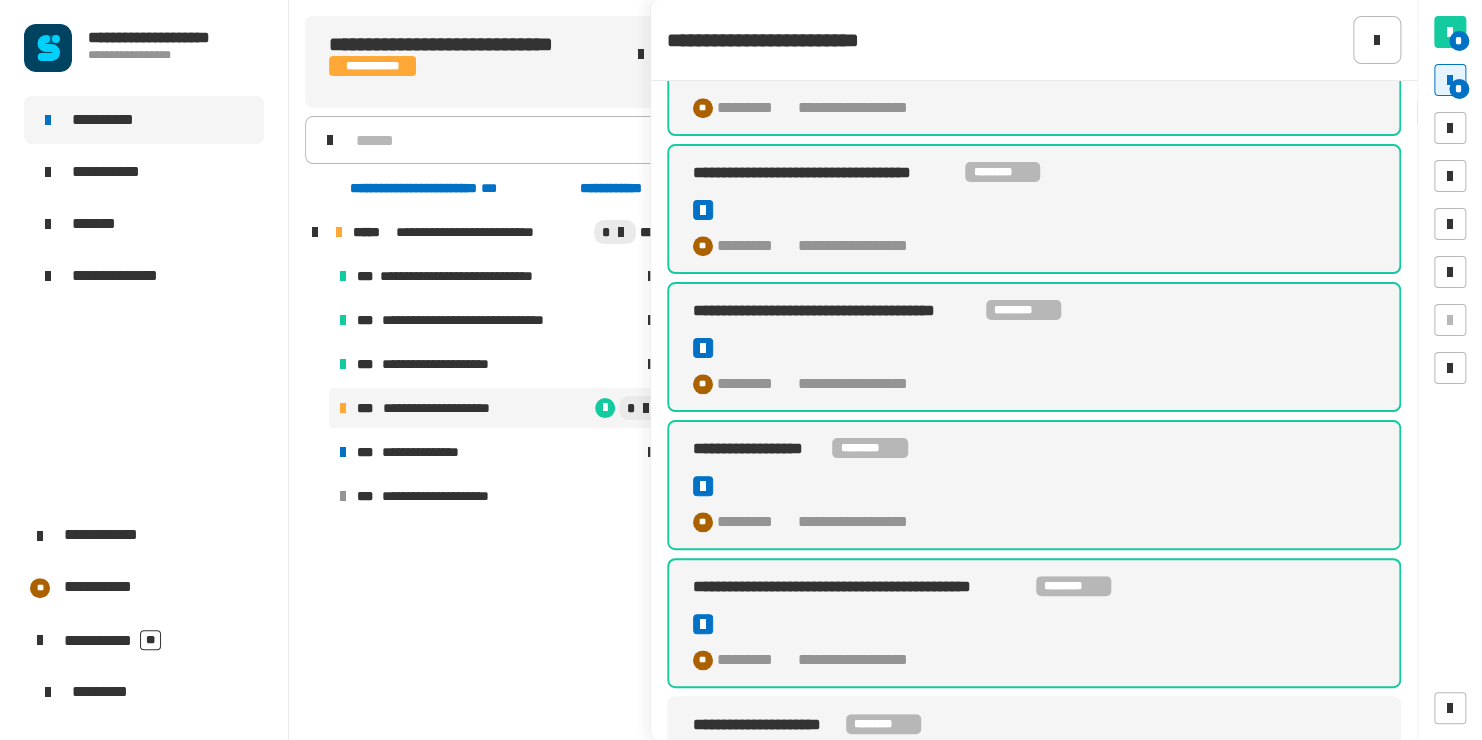 scroll, scrollTop: 1023, scrollLeft: 0, axis: vertical 